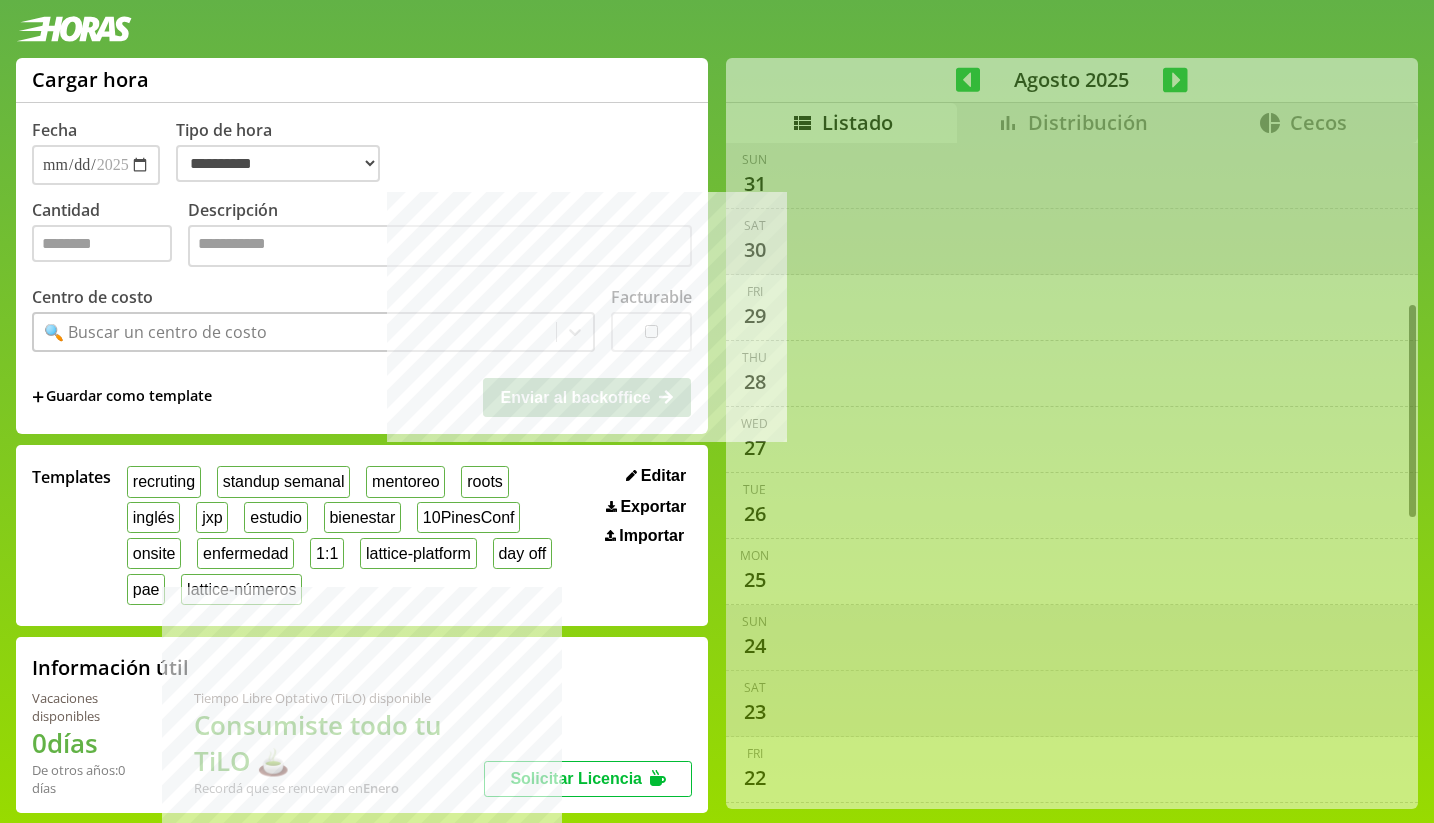select on "**********" 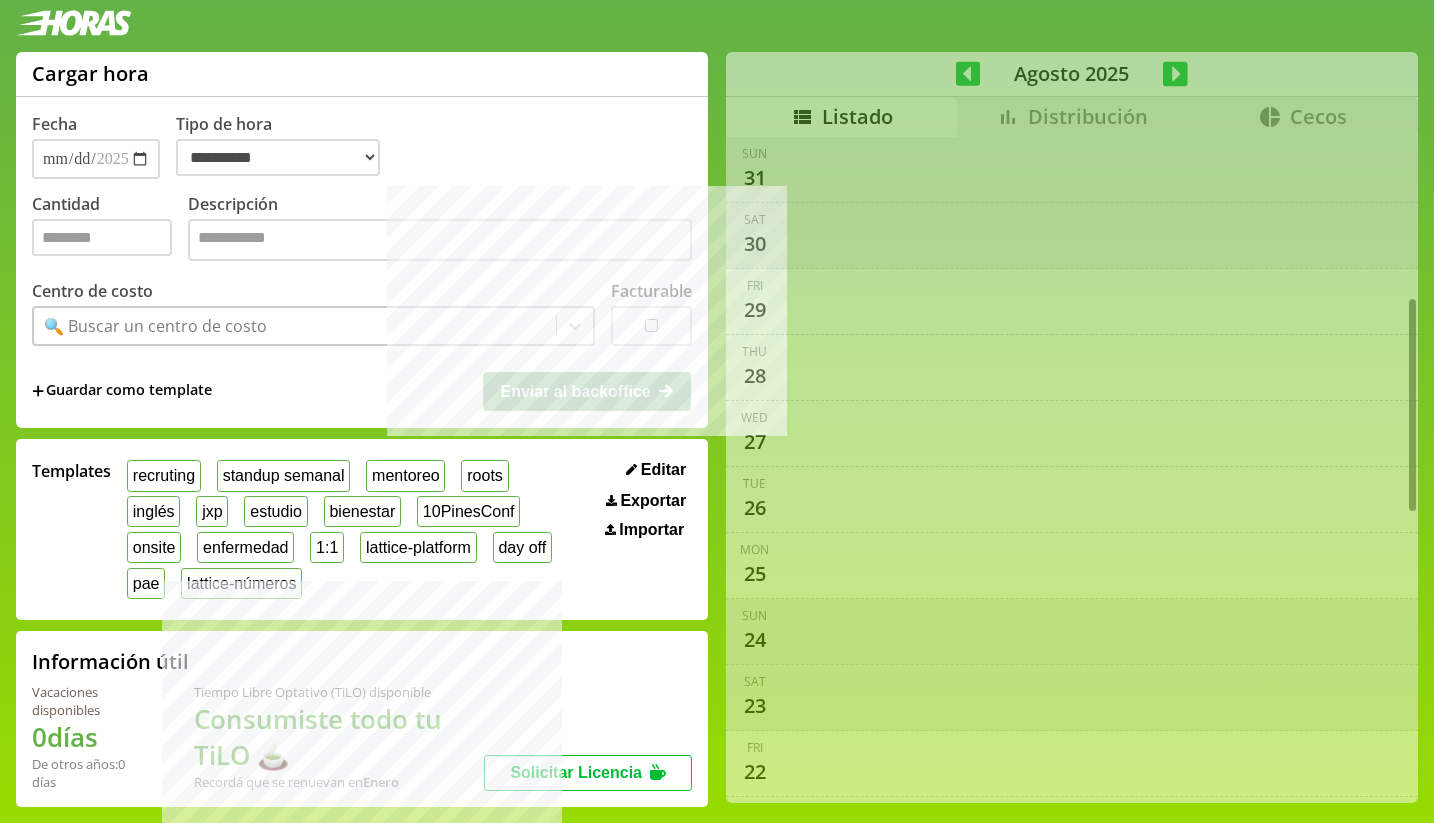 scroll, scrollTop: 1027, scrollLeft: 0, axis: vertical 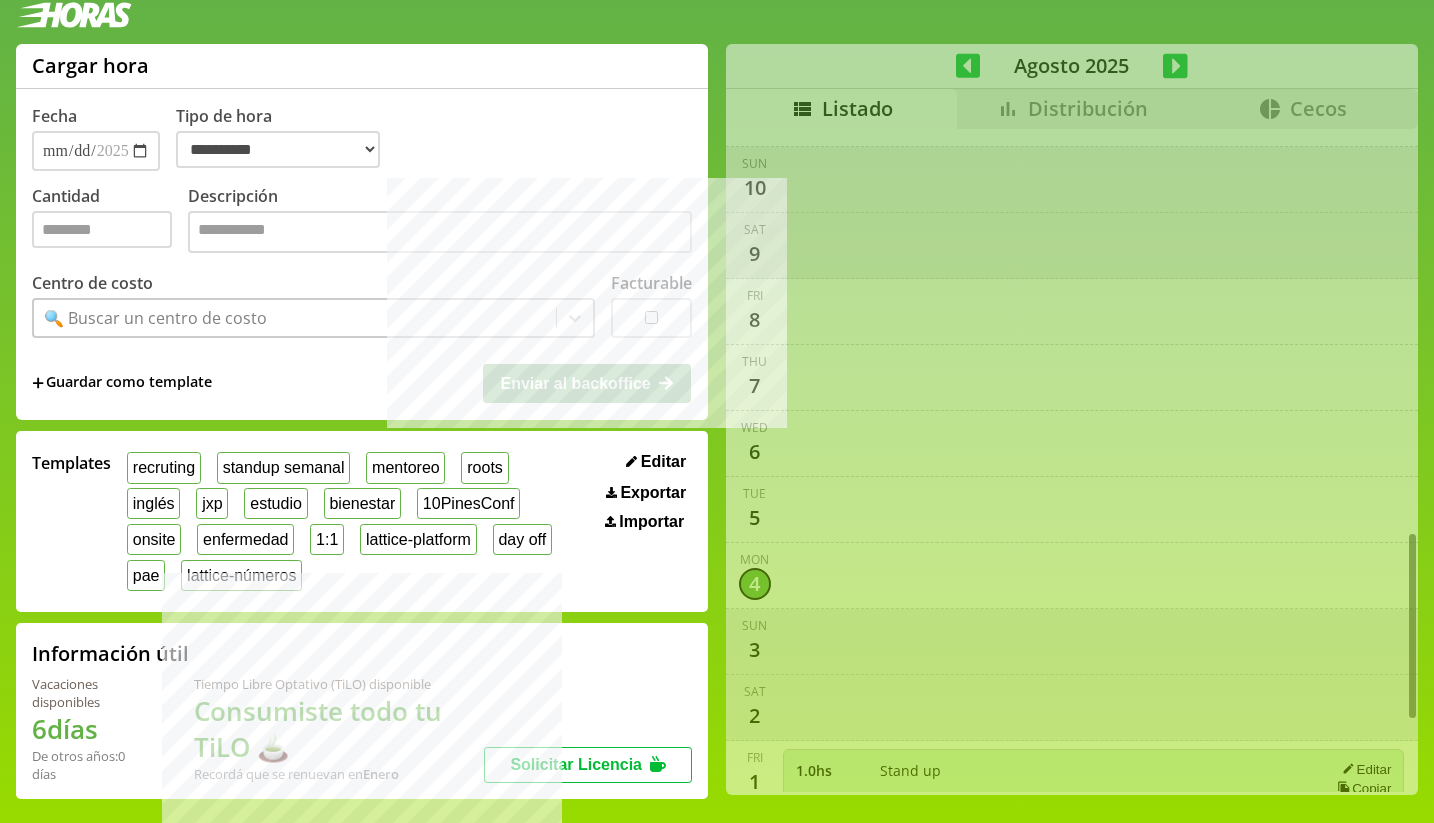click on "**********" at bounding box center [717, 429] 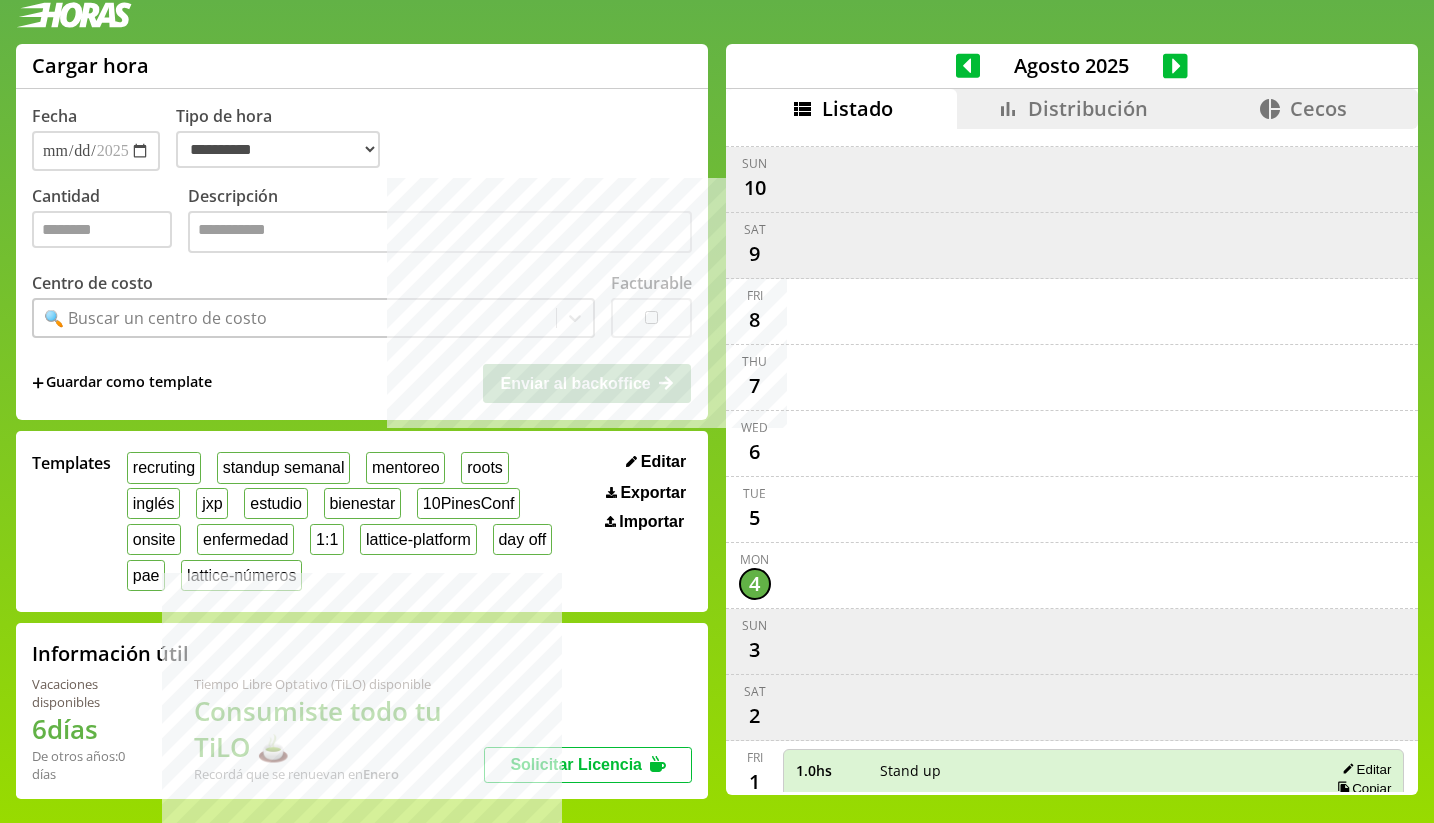 click on "Distribución" at bounding box center [1072, 109] 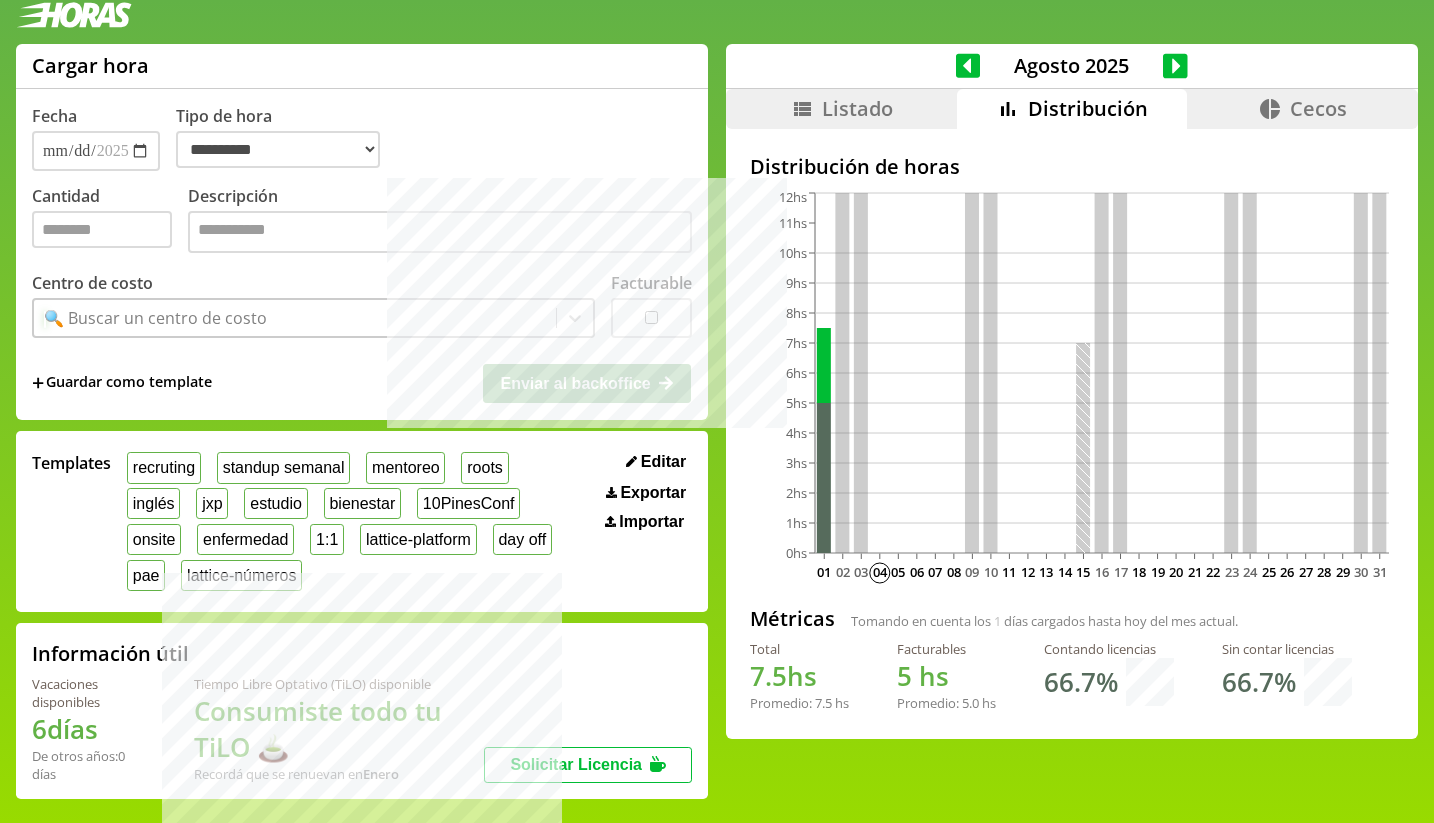 click on "🔍 Buscar un centro de costo" at bounding box center [295, 318] 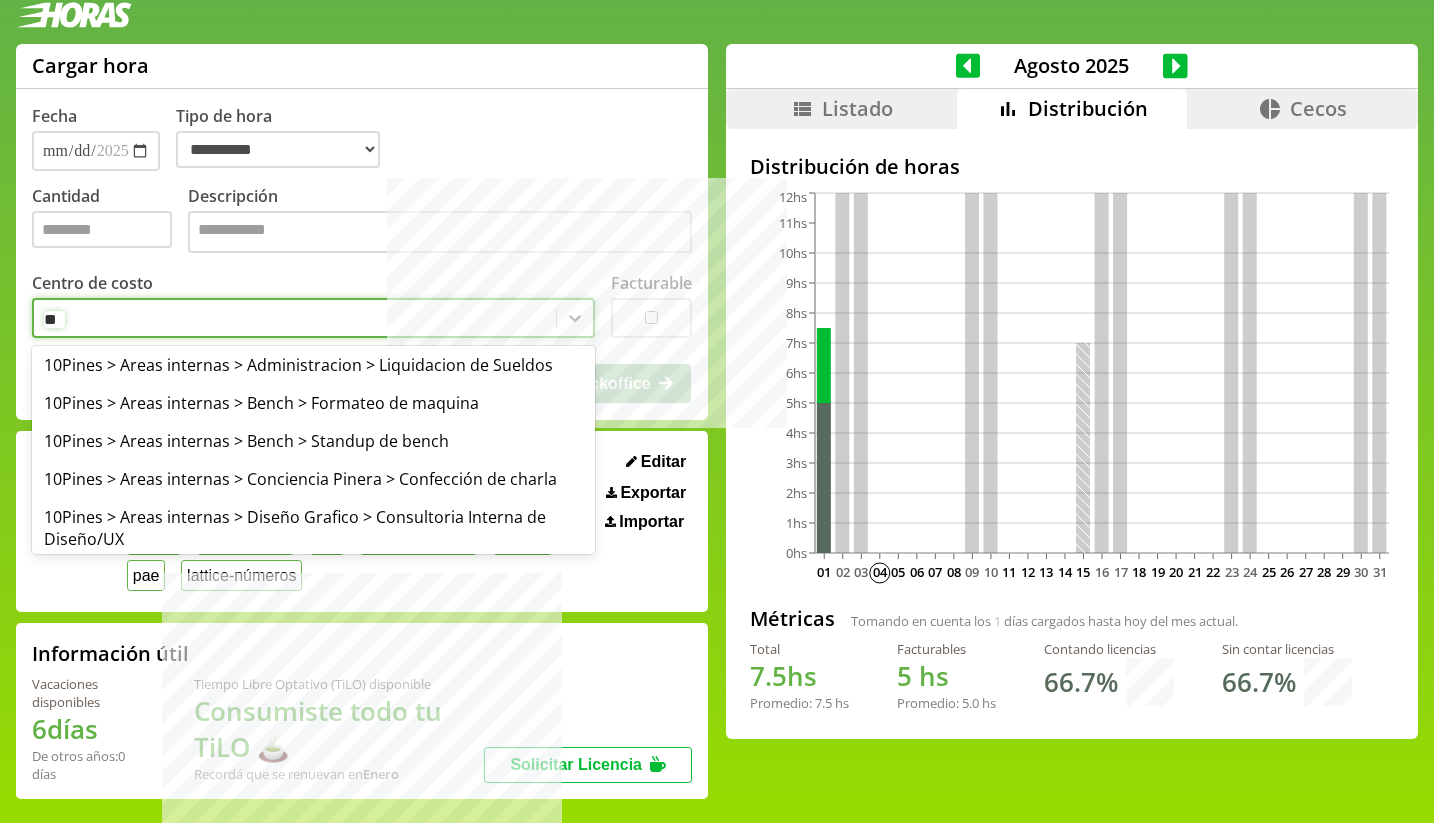 type on "*" 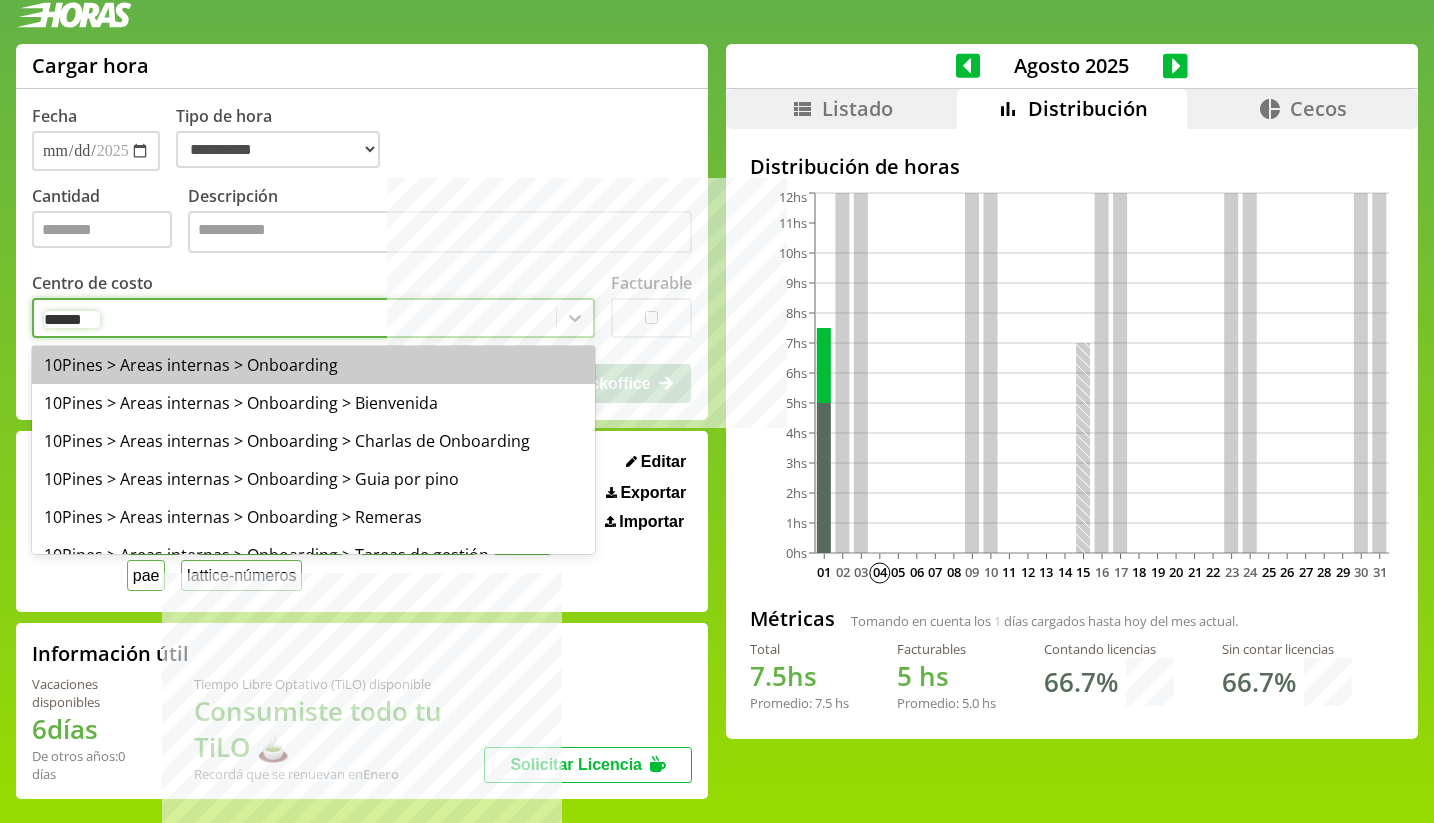 type on "*******" 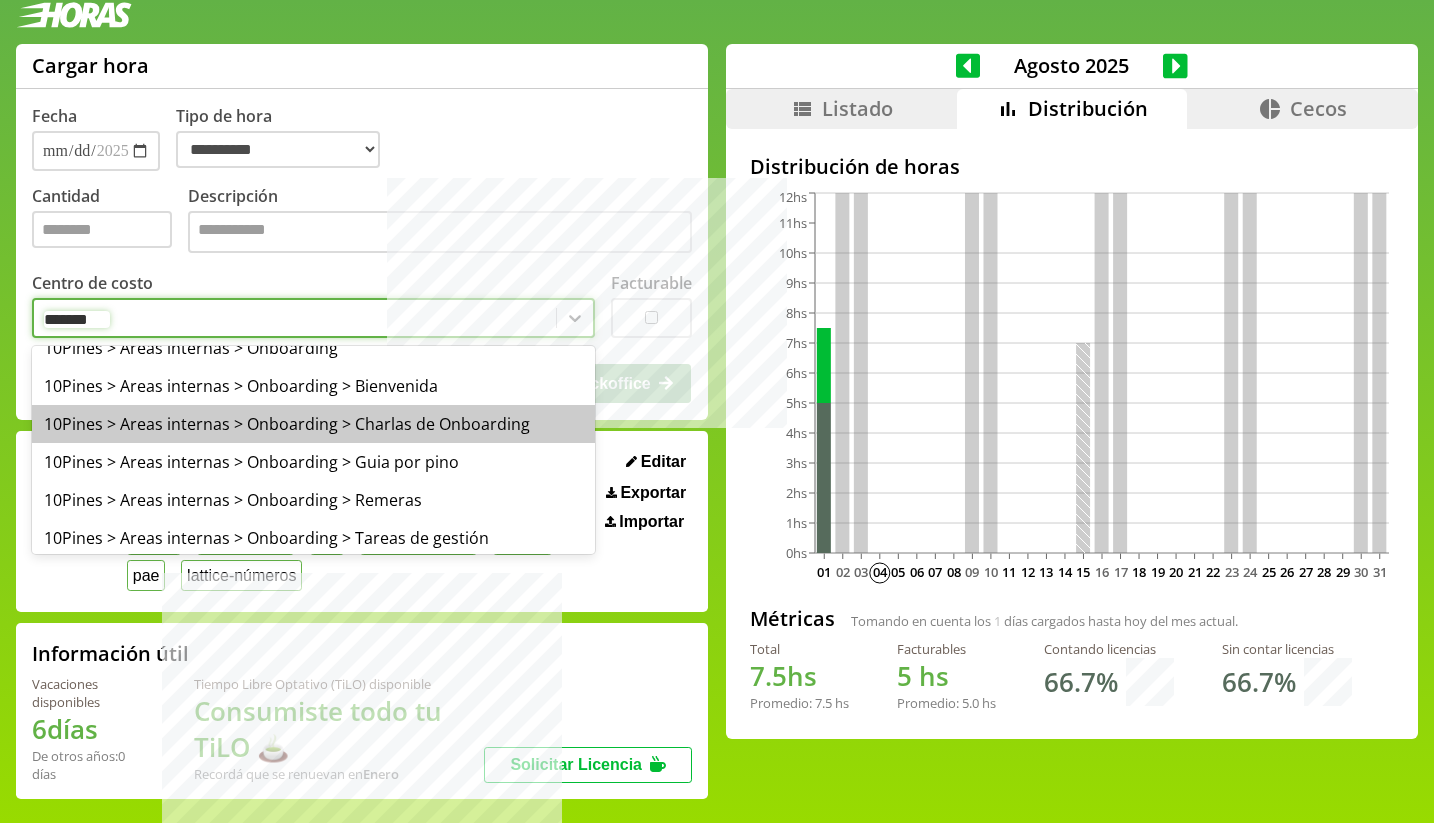 scroll, scrollTop: 0, scrollLeft: 0, axis: both 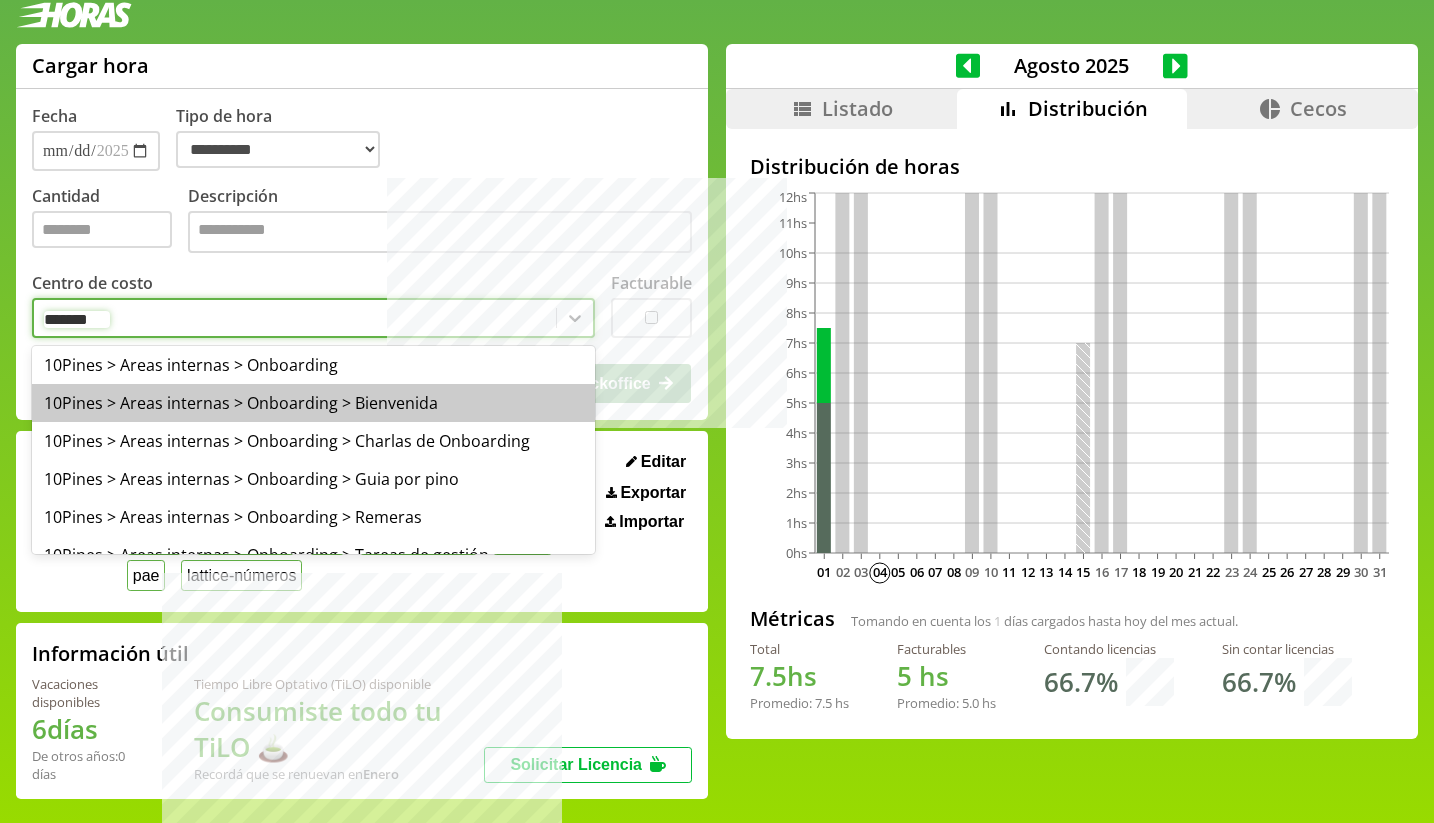 click on "10Pines > Areas internas > Onboarding > Bienvenida" at bounding box center (313, 403) 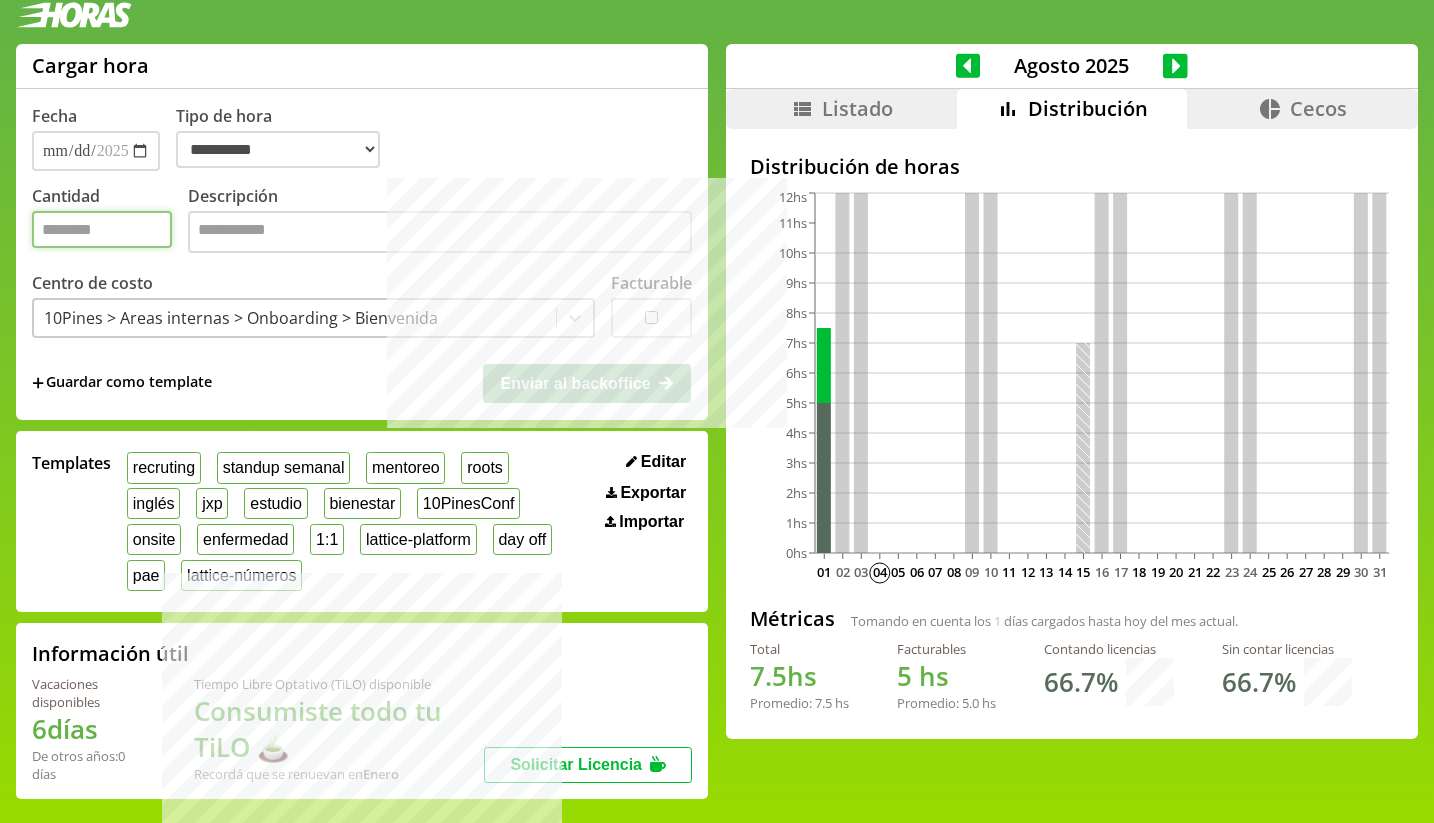 click on "Cantidad" at bounding box center (102, 229) 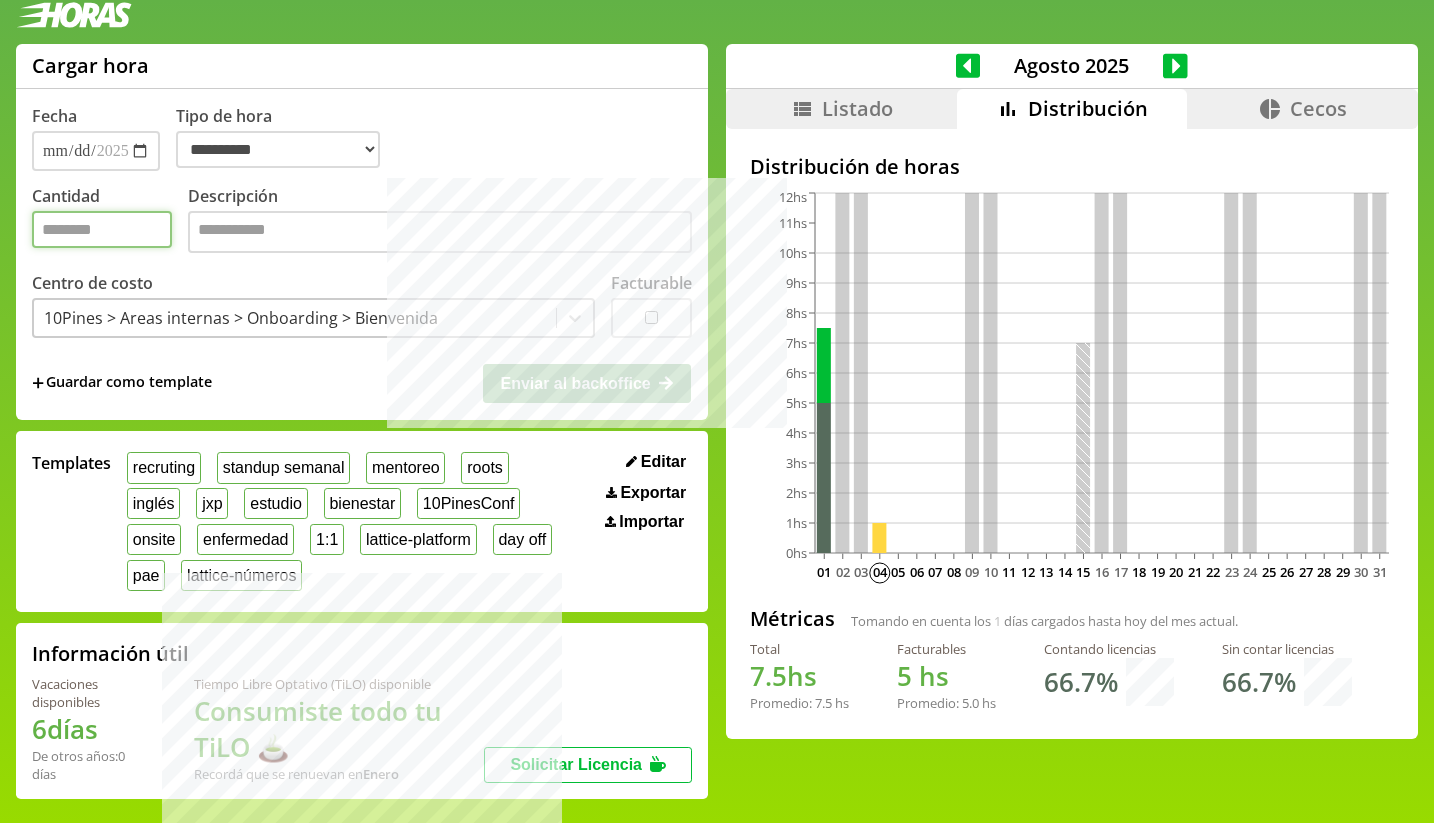type on "***" 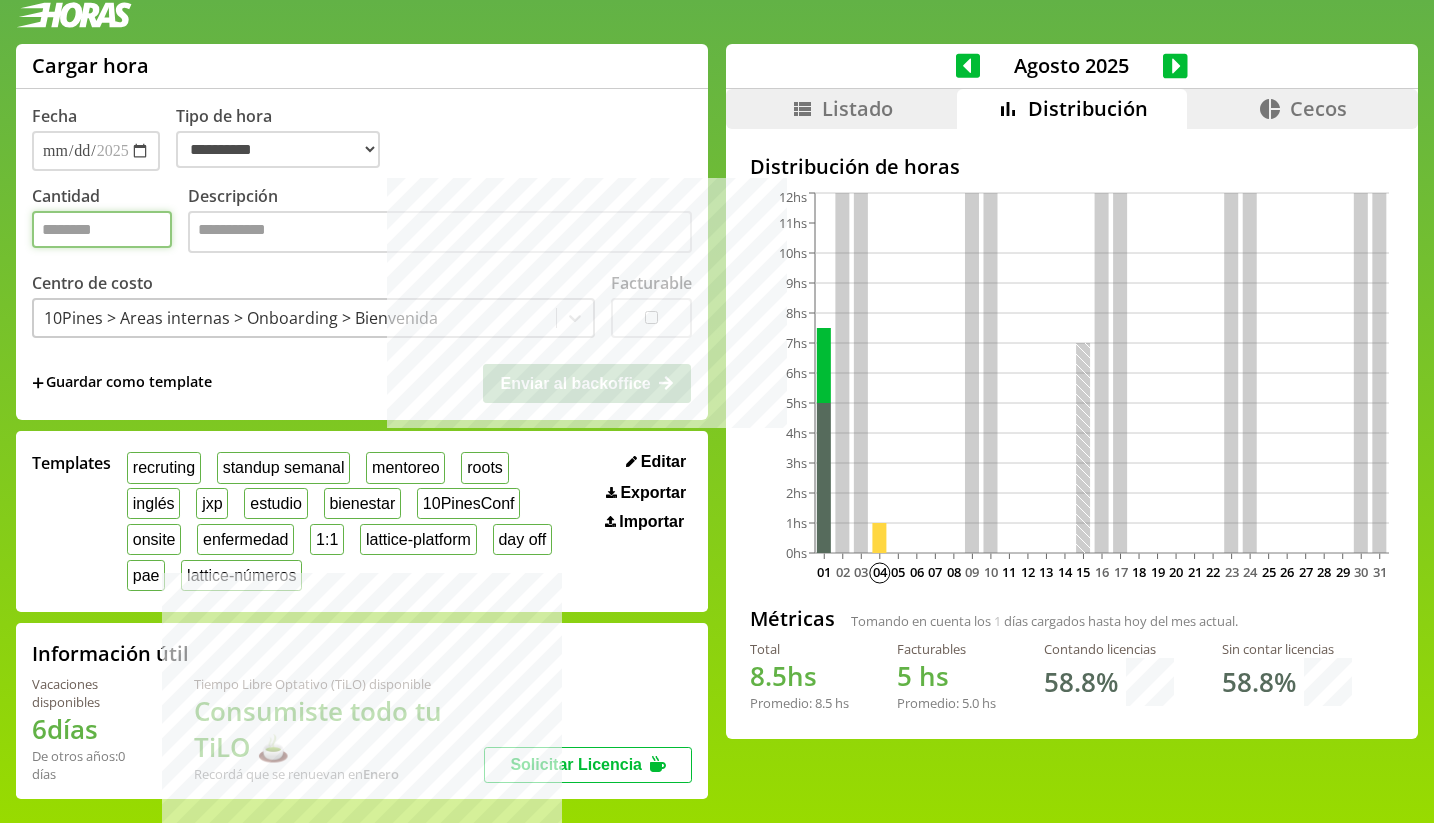 type on "*" 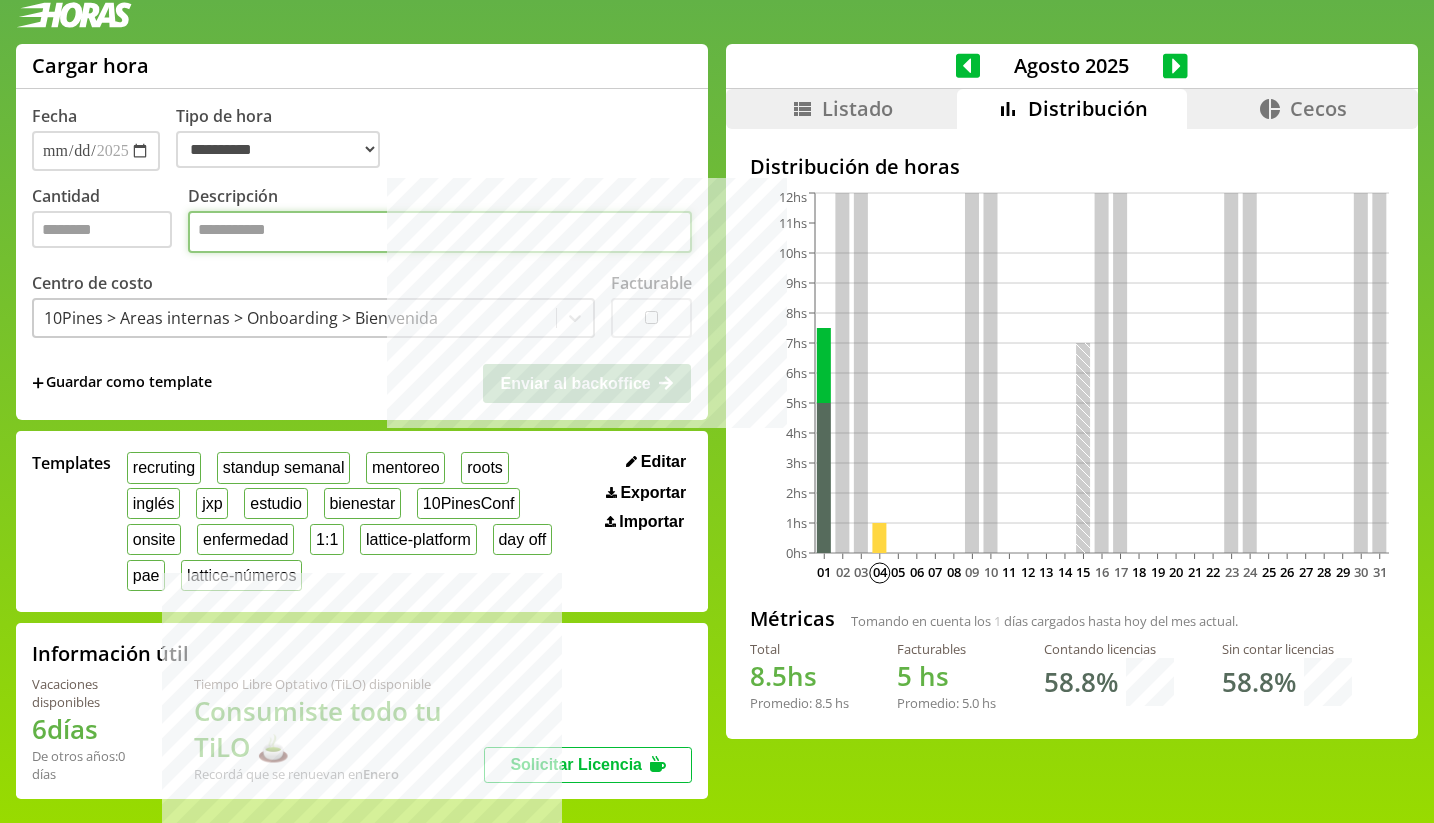 click on "Descripción" at bounding box center [440, 232] 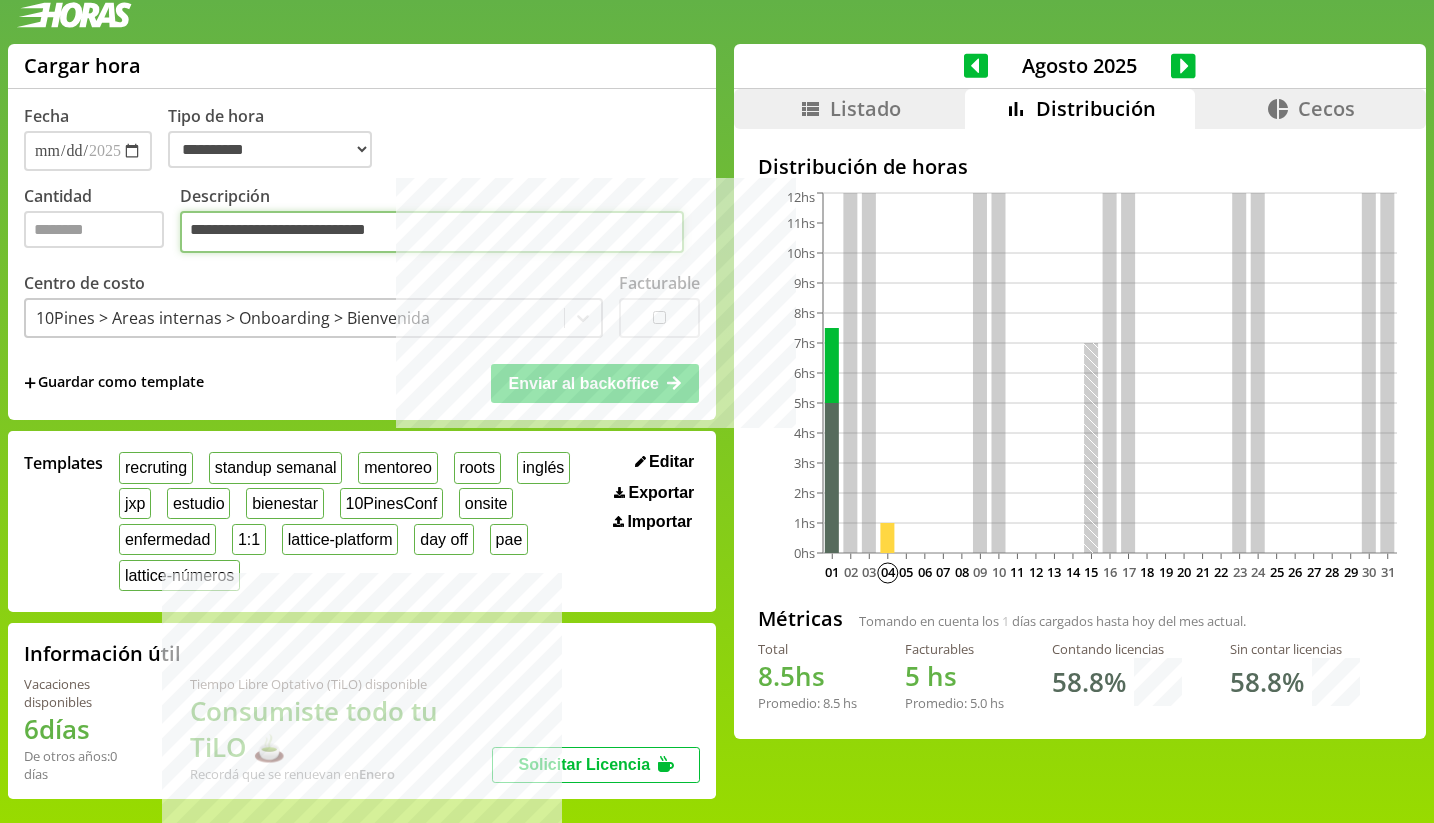 click on "**********" at bounding box center (432, 232) 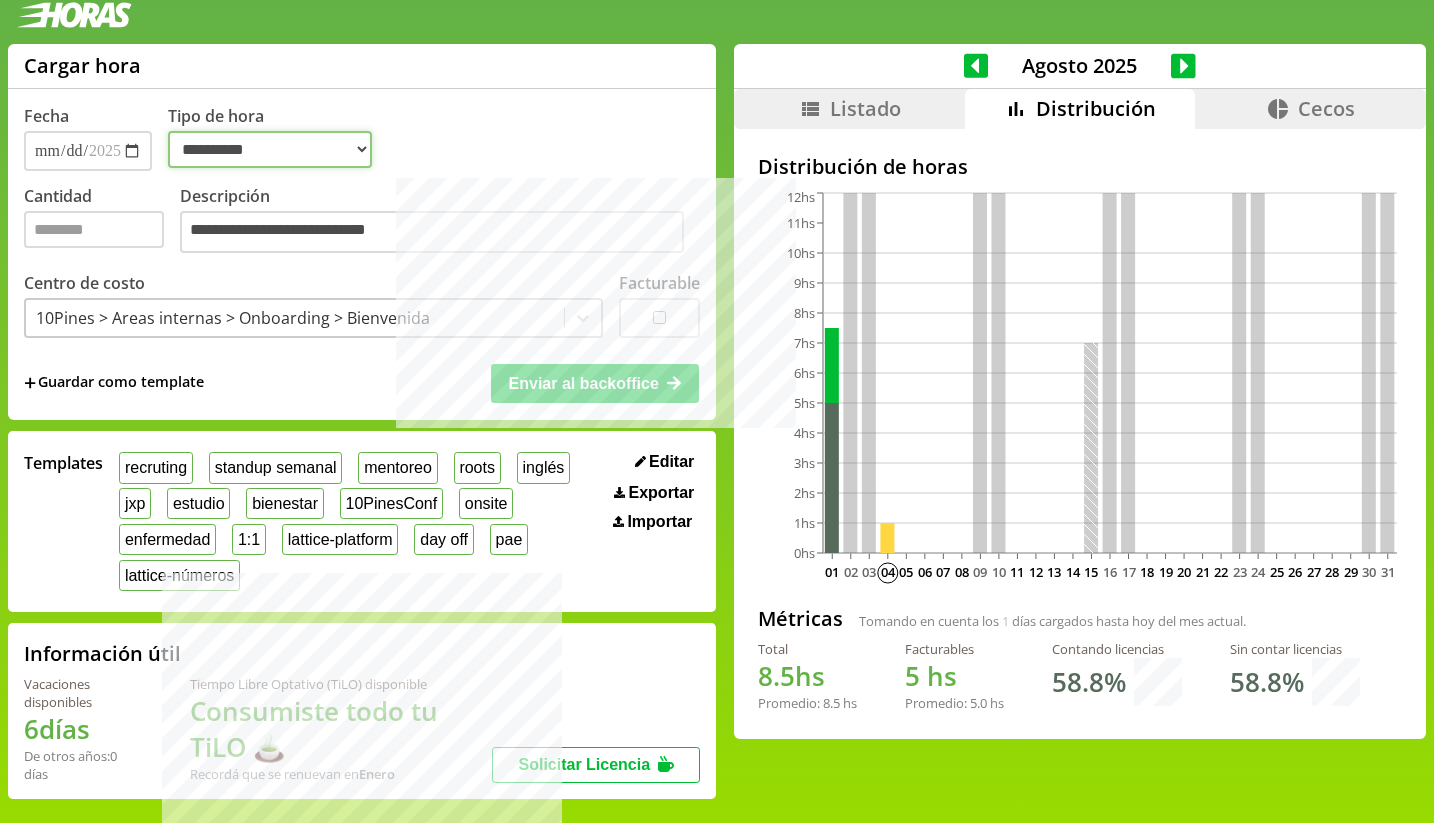 click on "**********" at bounding box center (270, 149) 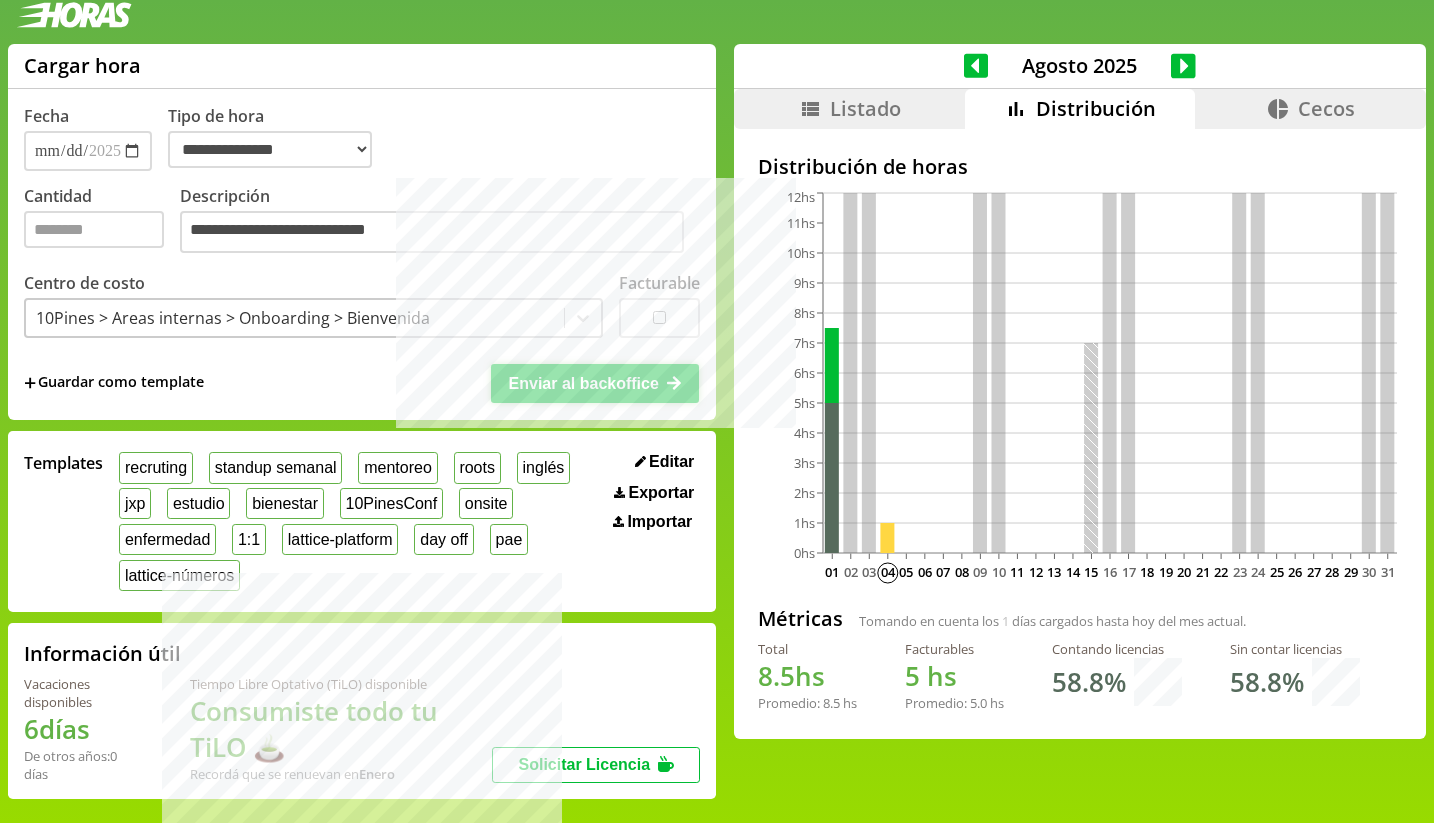 click on "Enviar al backoffice" at bounding box center [584, 383] 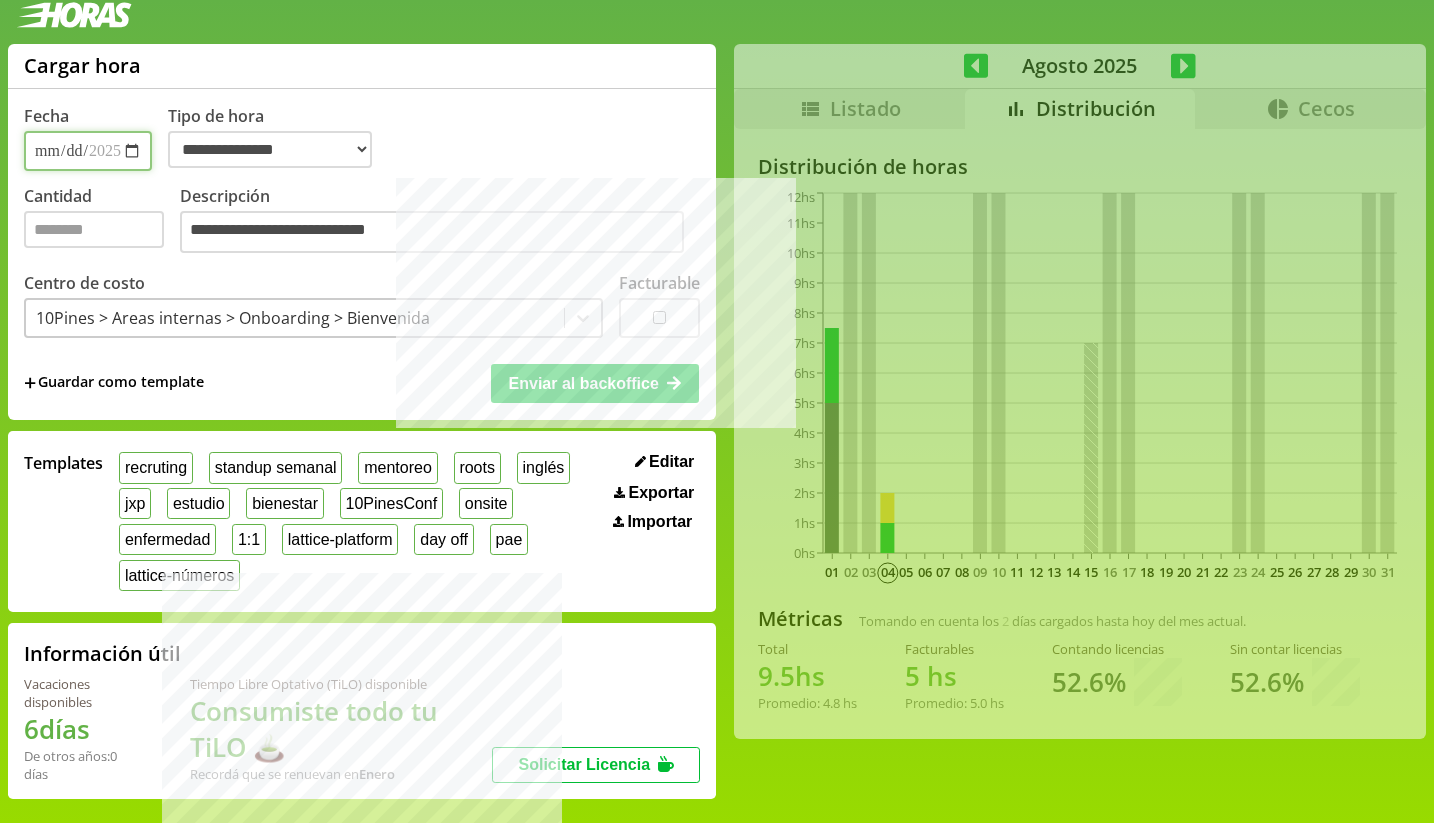 select on "**********" 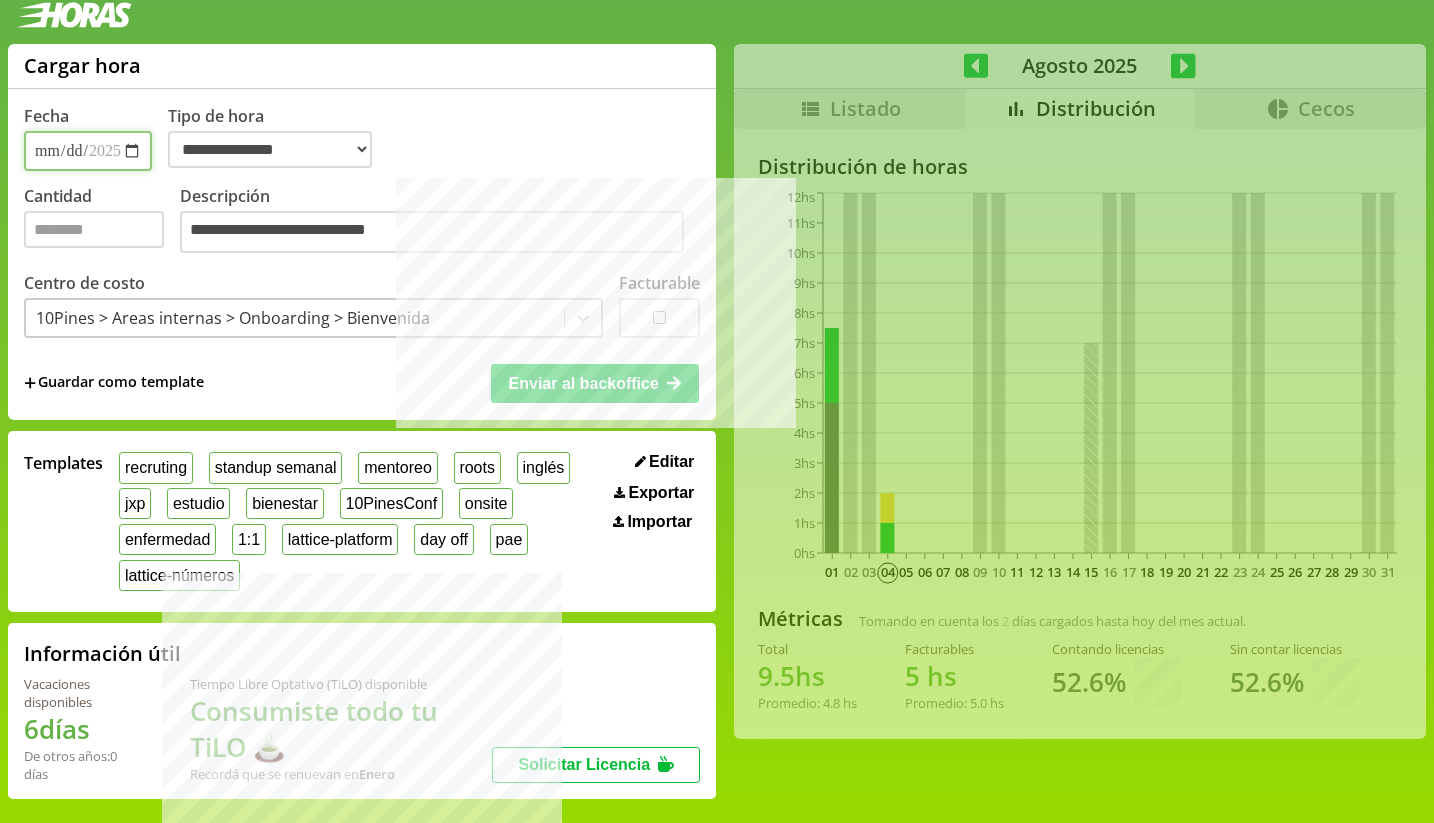 type 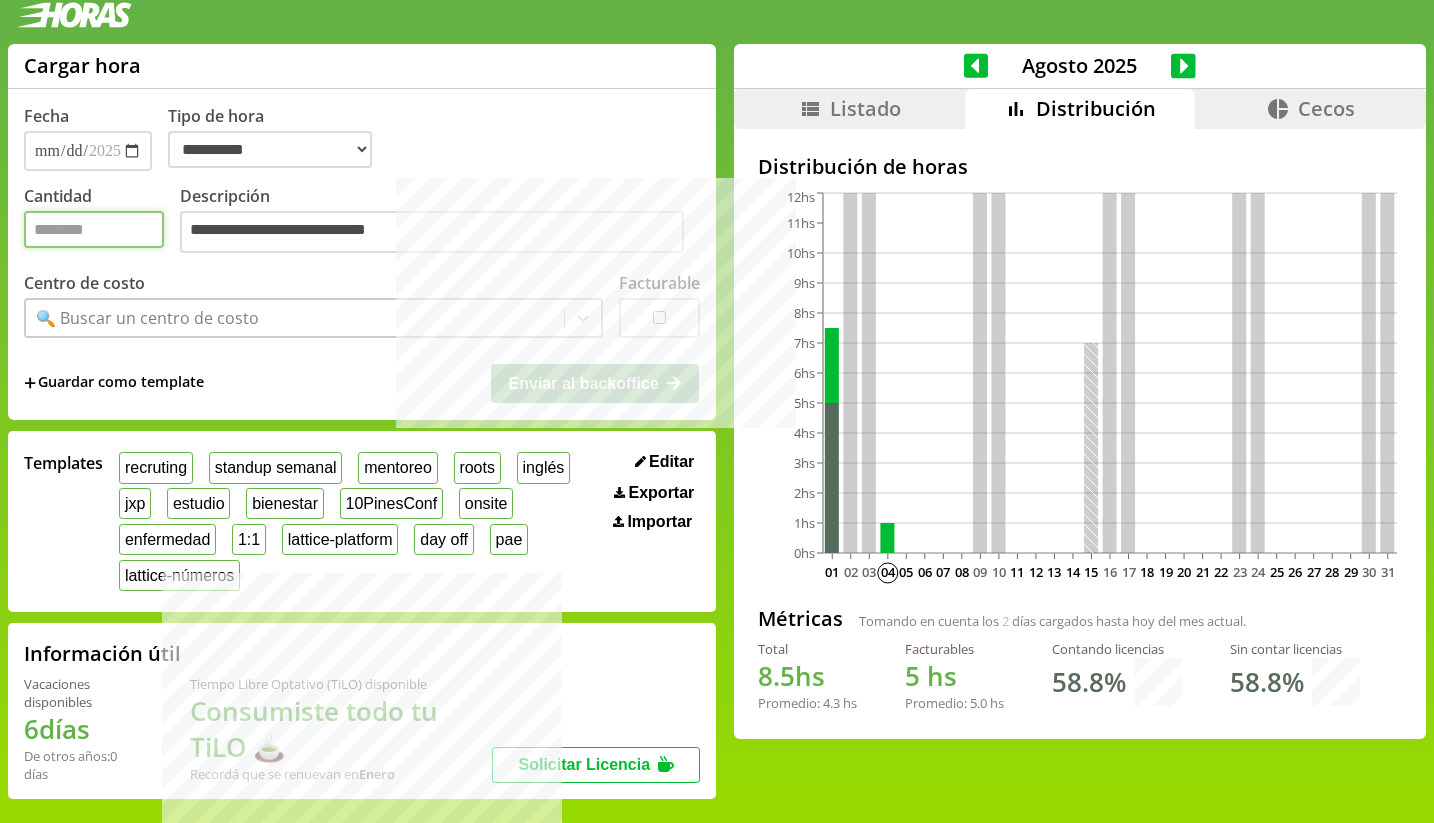 click on "Cantidad" at bounding box center (94, 229) 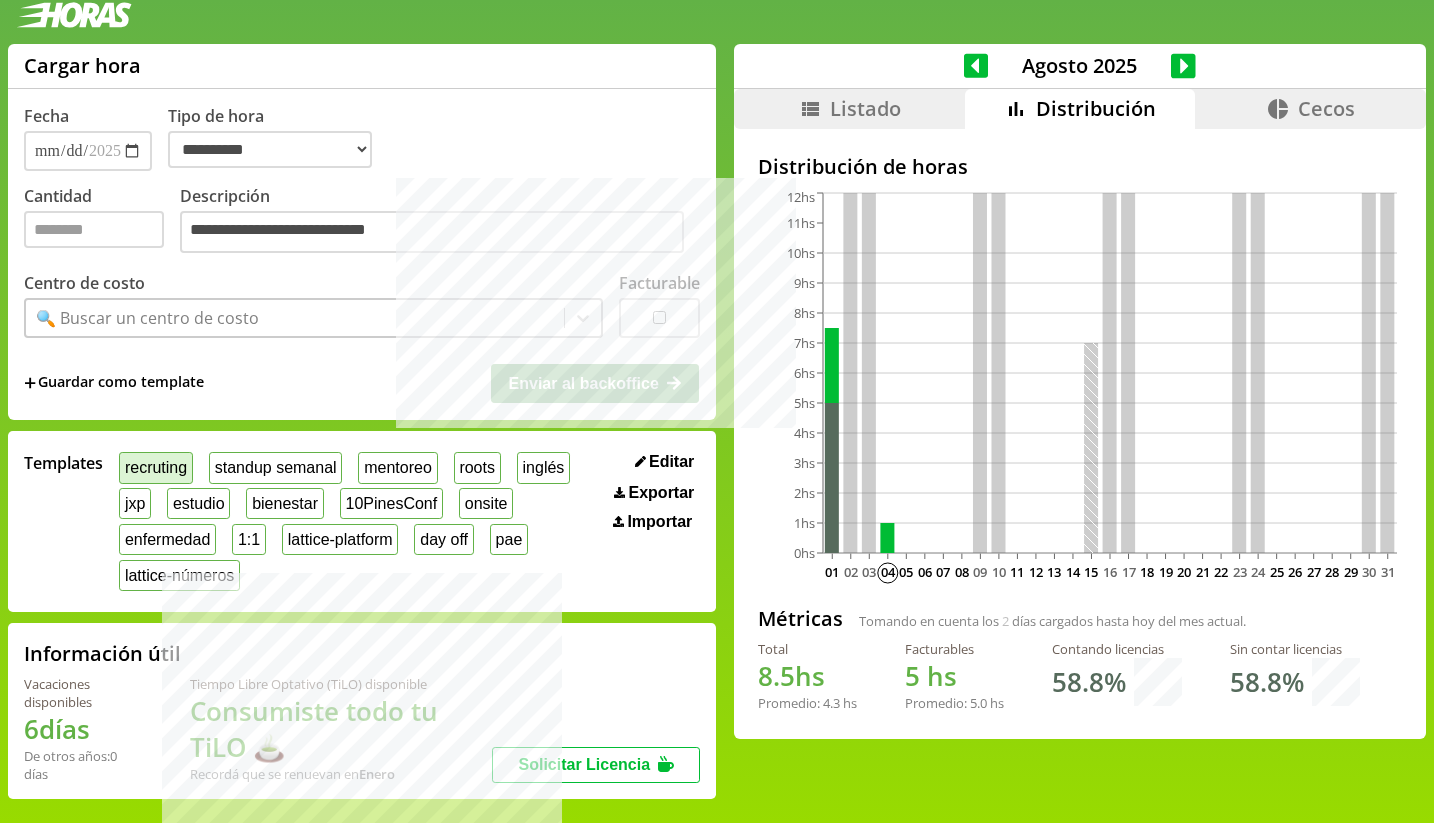 click on "recruting" at bounding box center (156, 467) 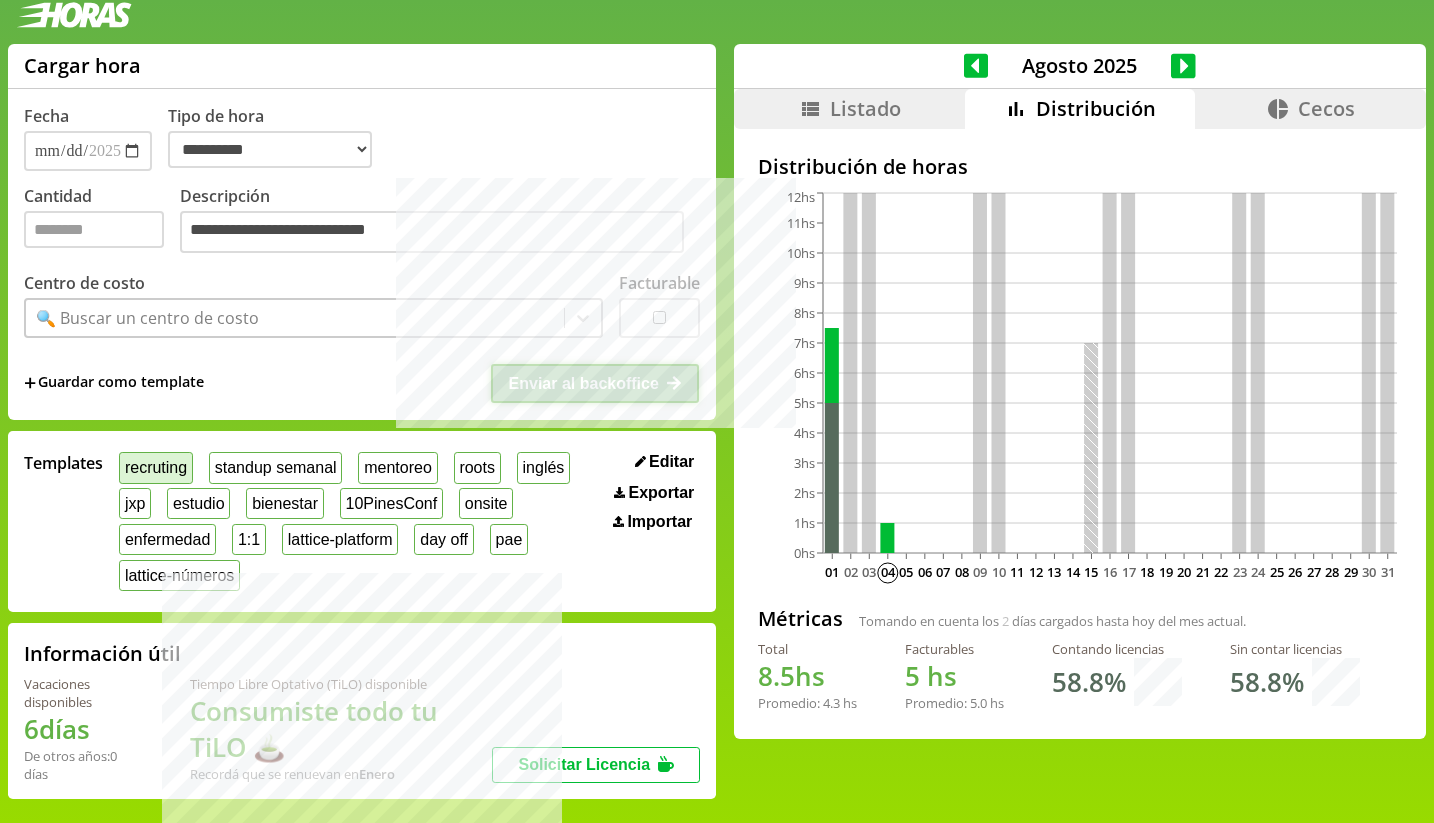select on "**********" 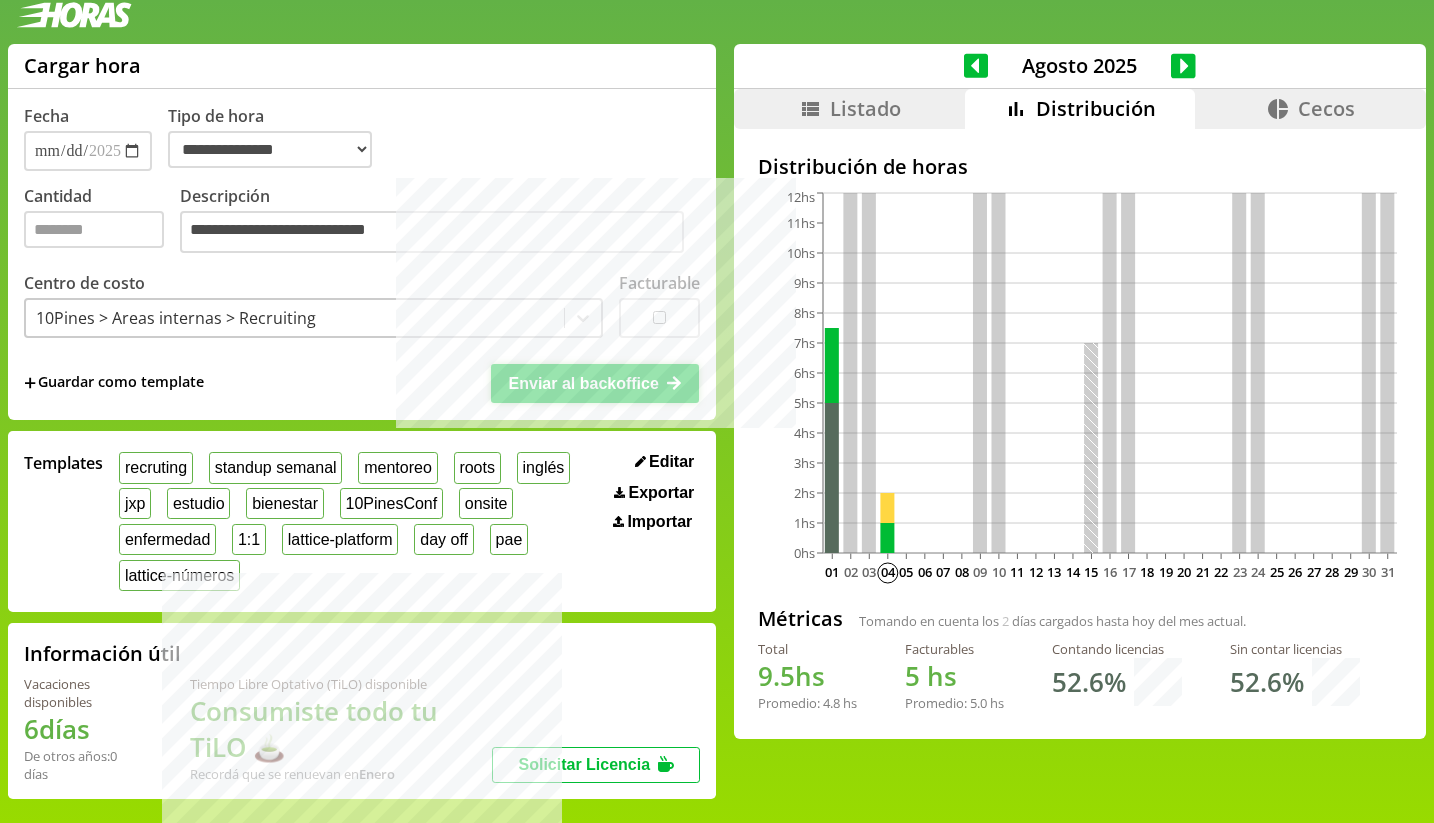 click 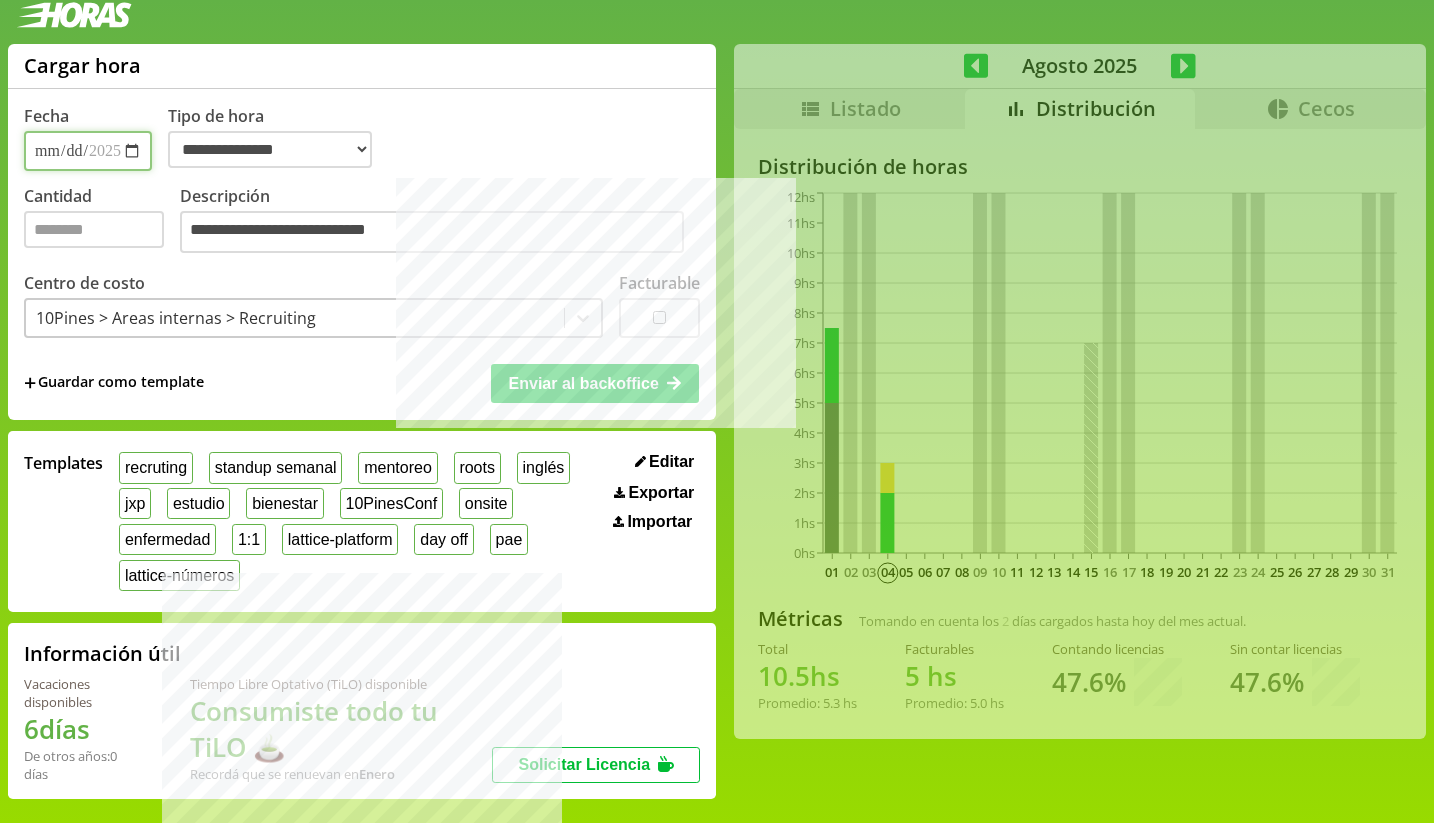 select on "**********" 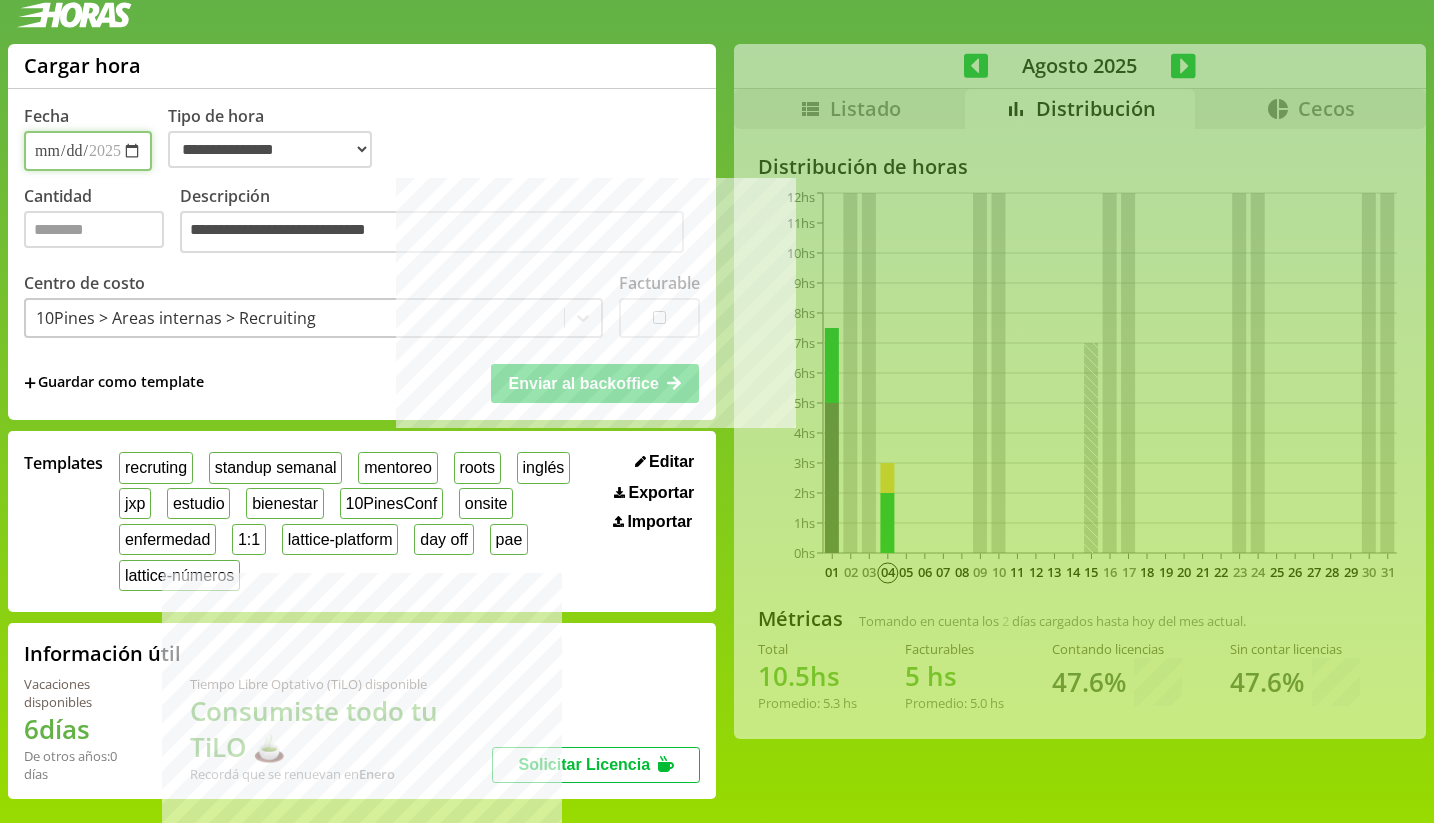 type 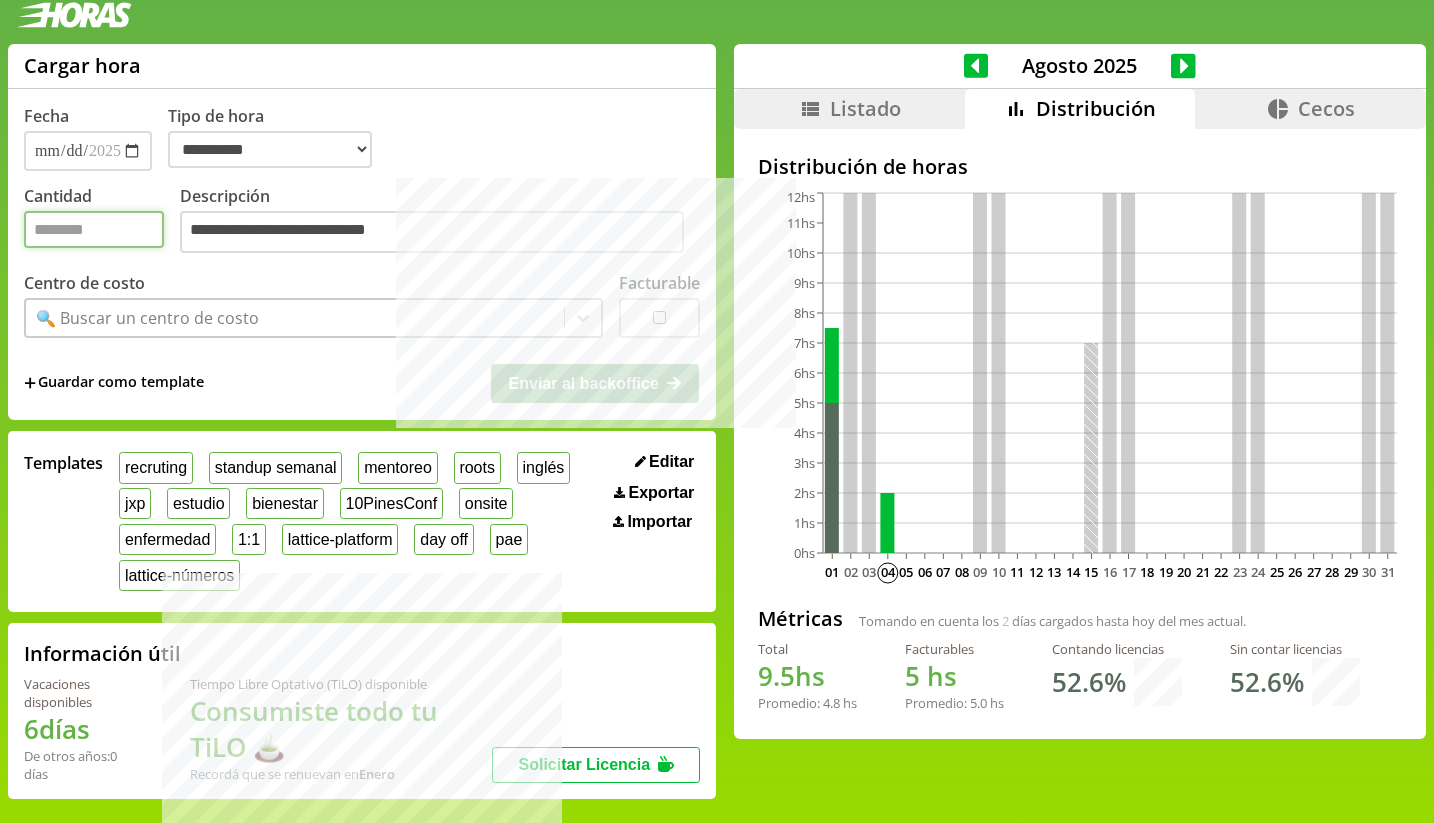 click on "Cantidad" at bounding box center [94, 229] 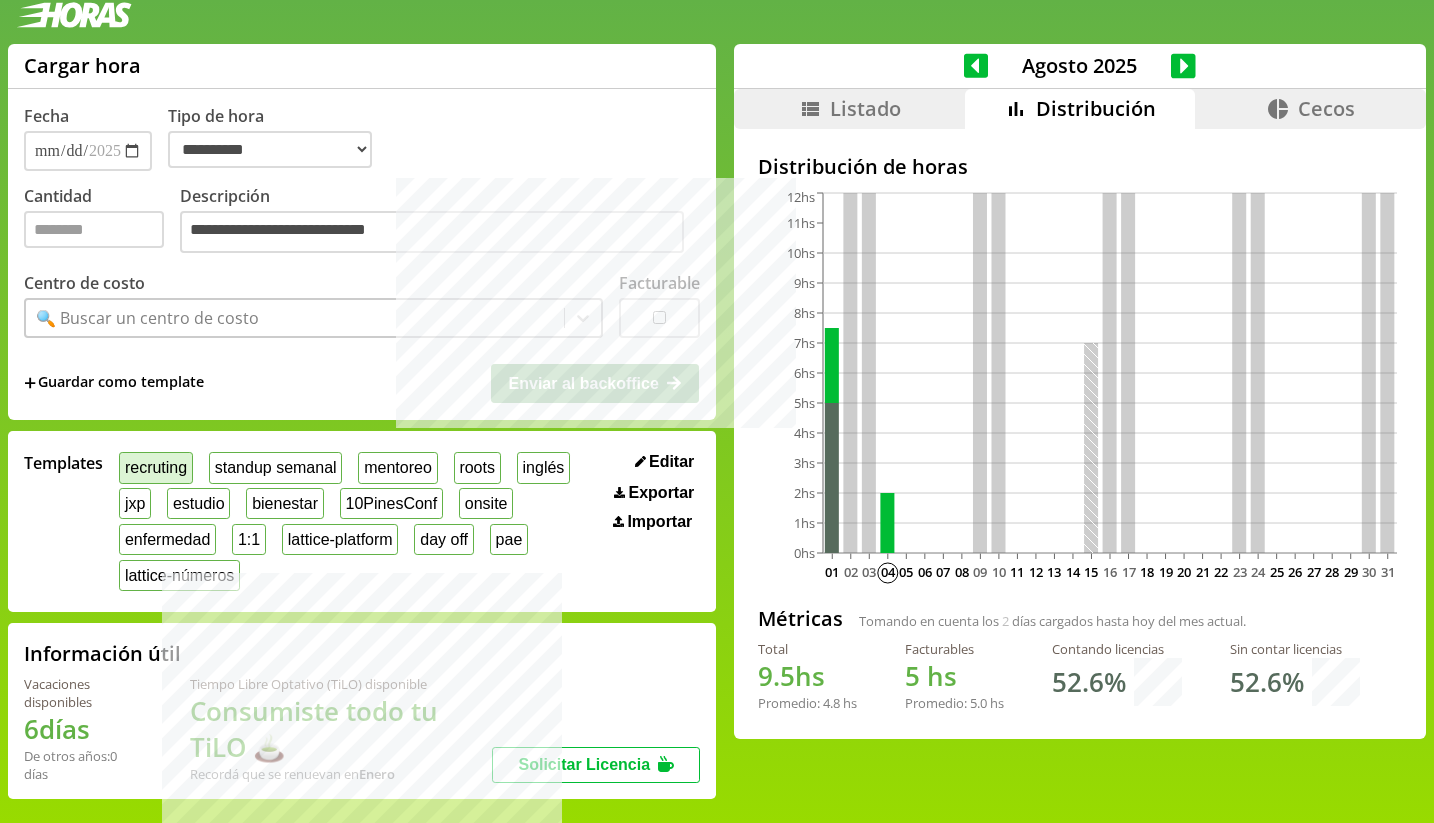 click on "recruting" at bounding box center (156, 467) 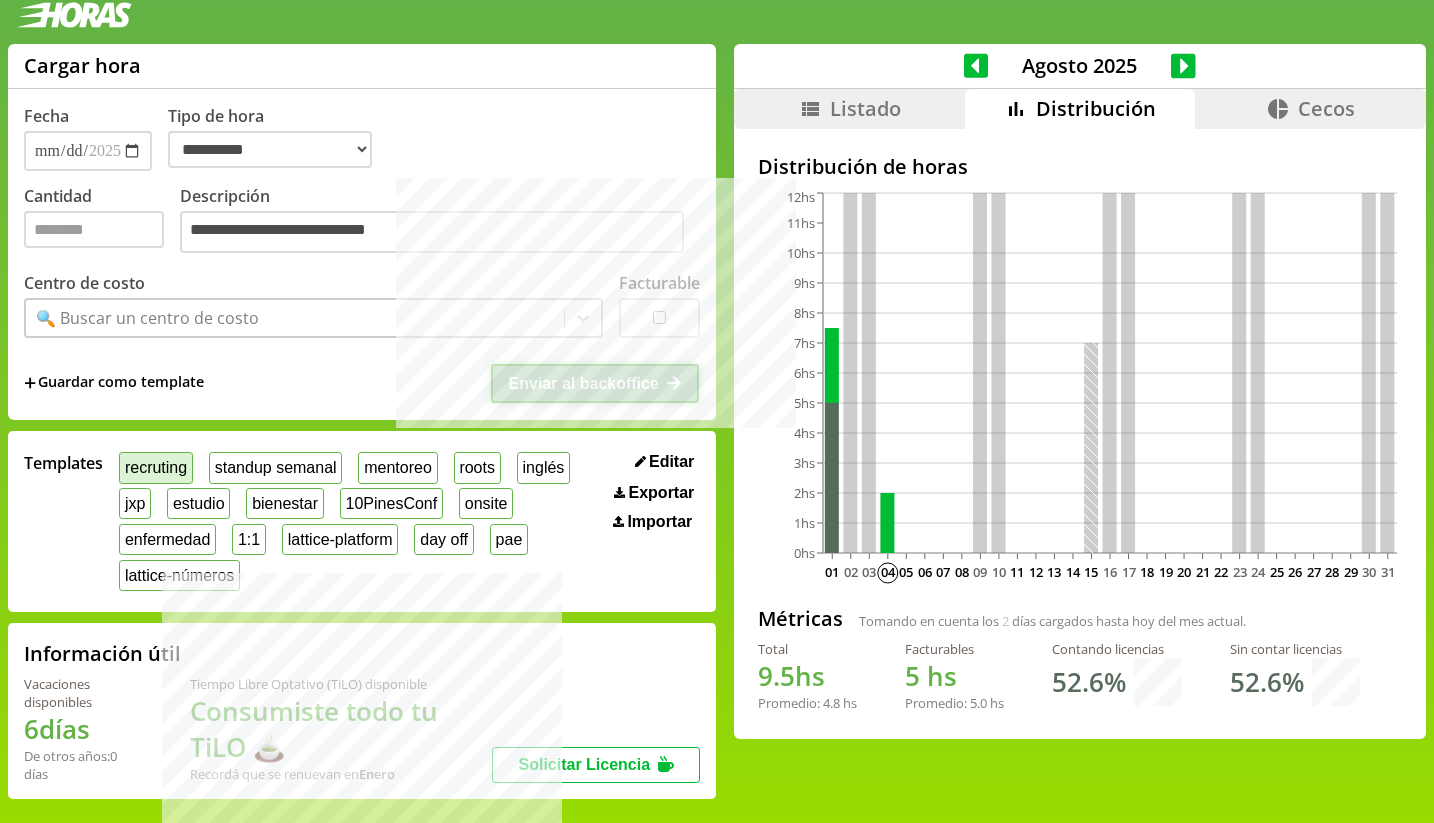 select on "**********" 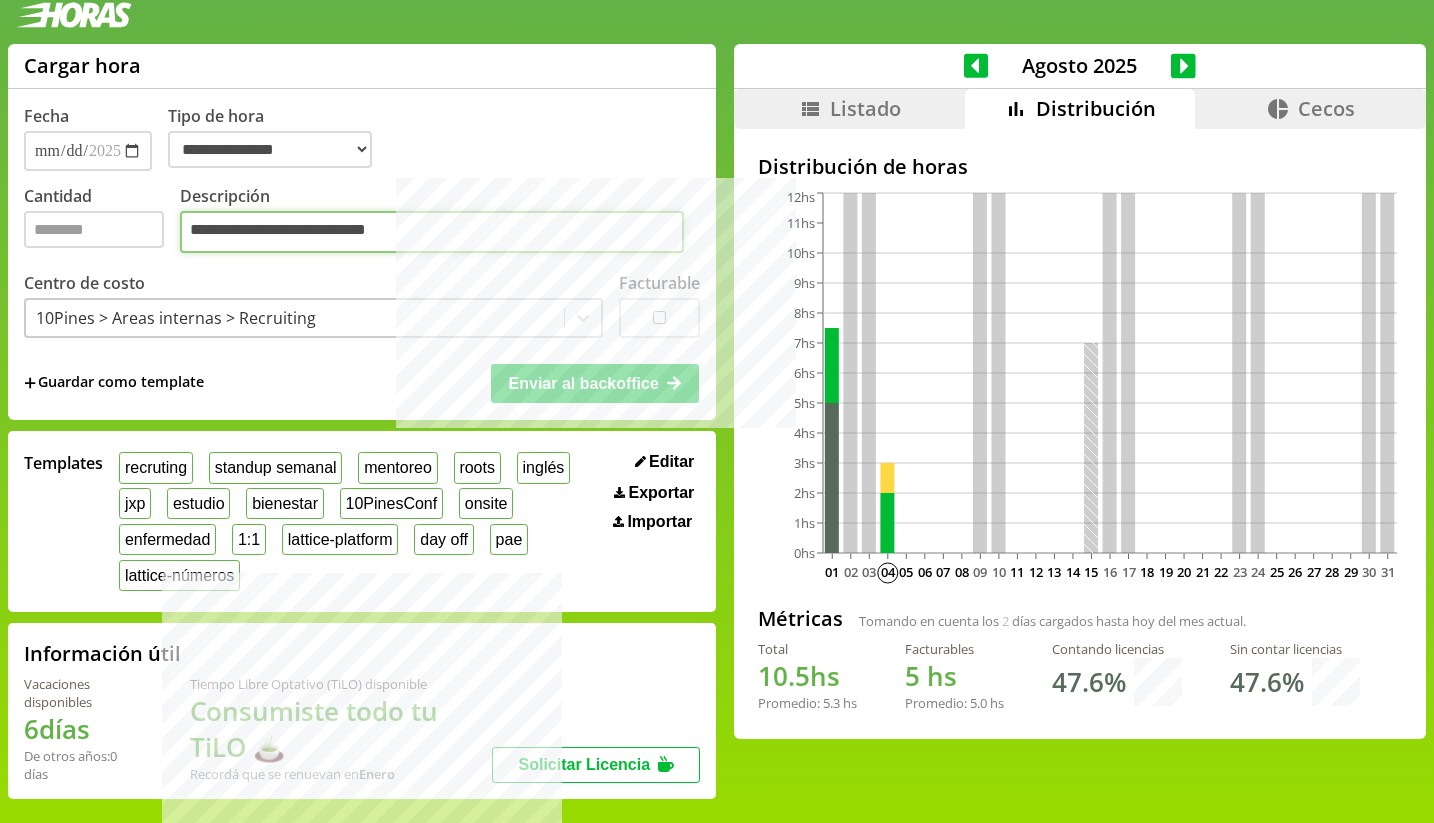click on "*******" at bounding box center [432, 232] 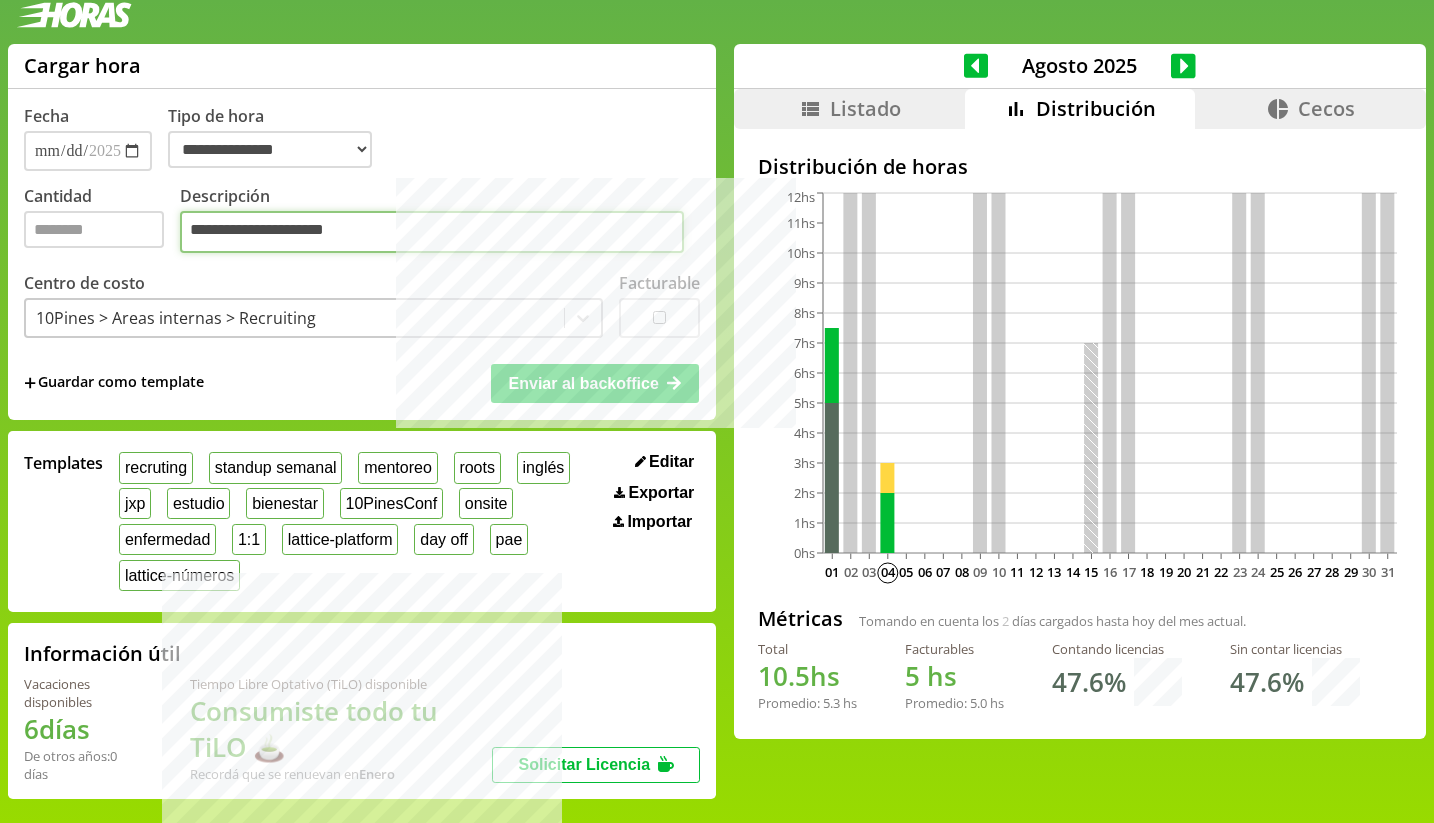 type on "**********" 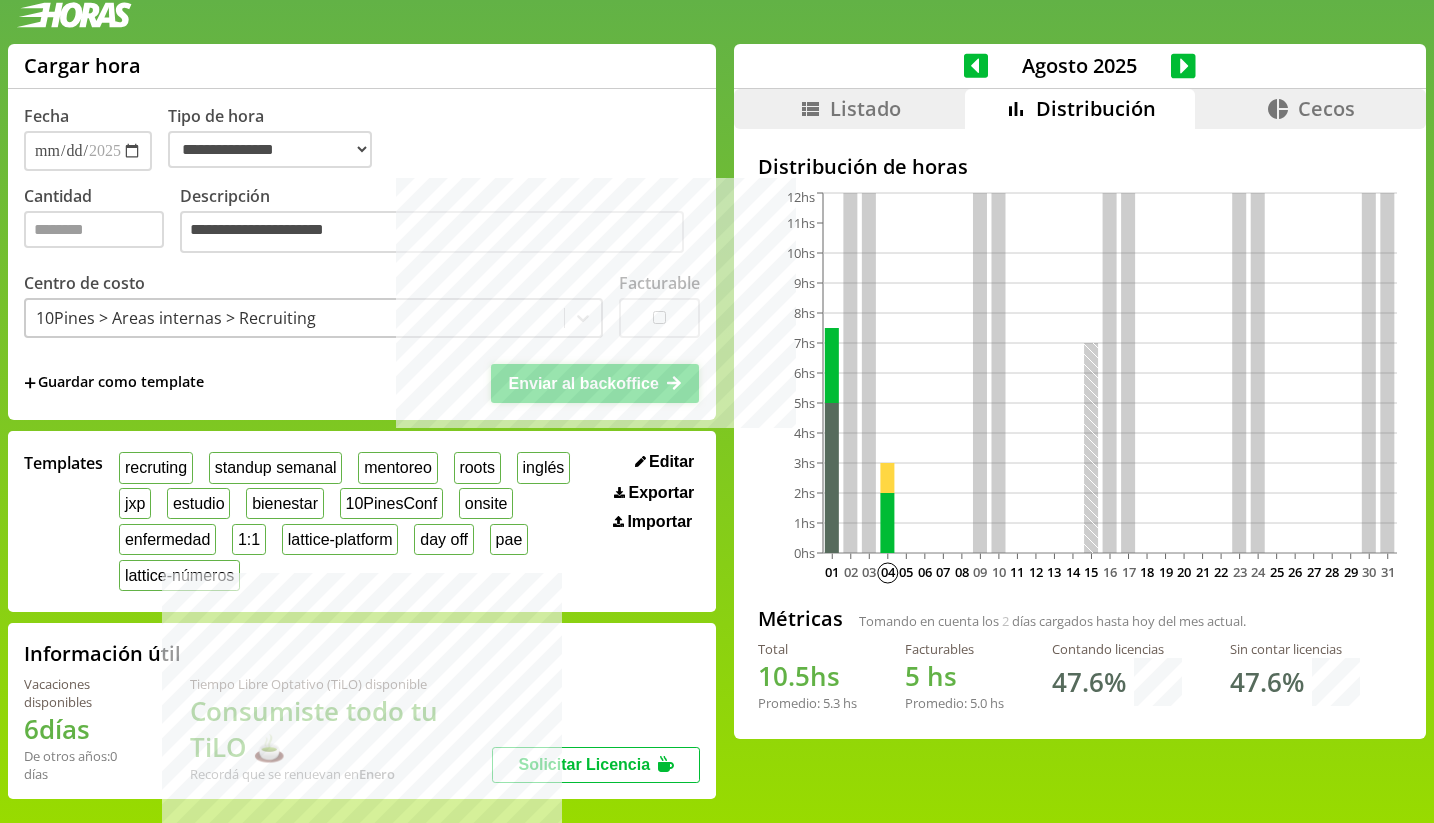 click on "Enviar al backoffice" at bounding box center [584, 383] 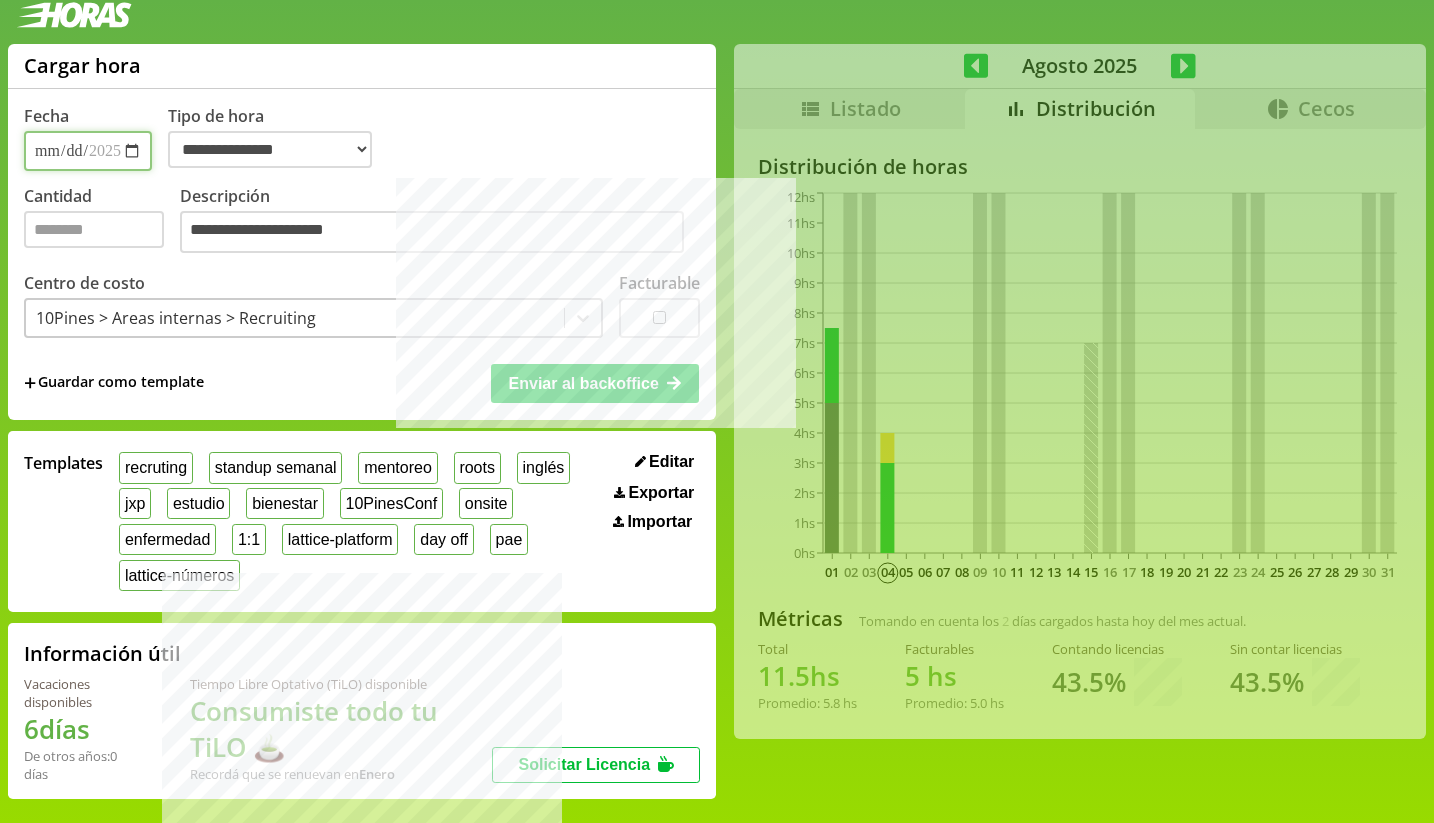 select on "**********" 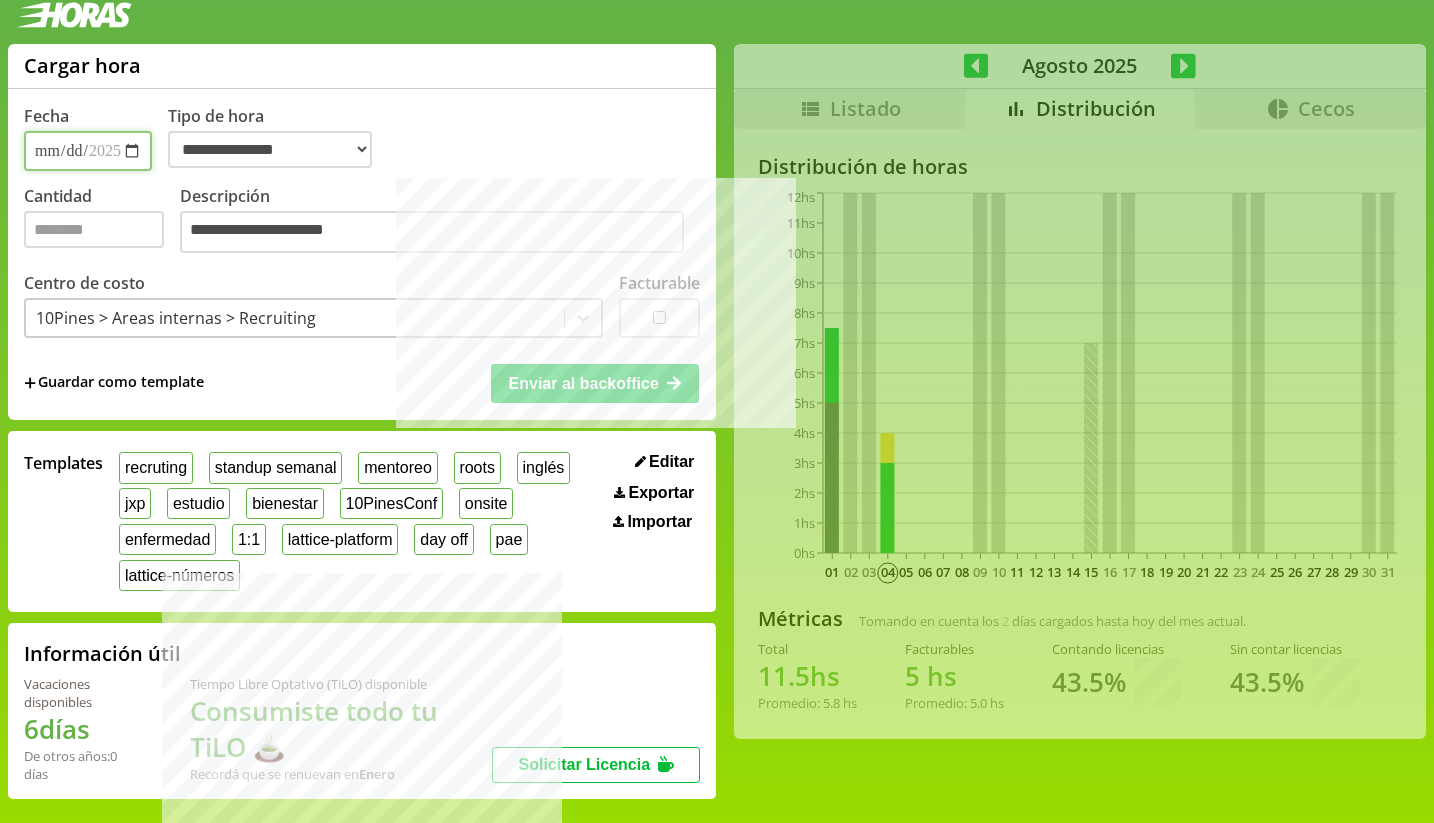 type 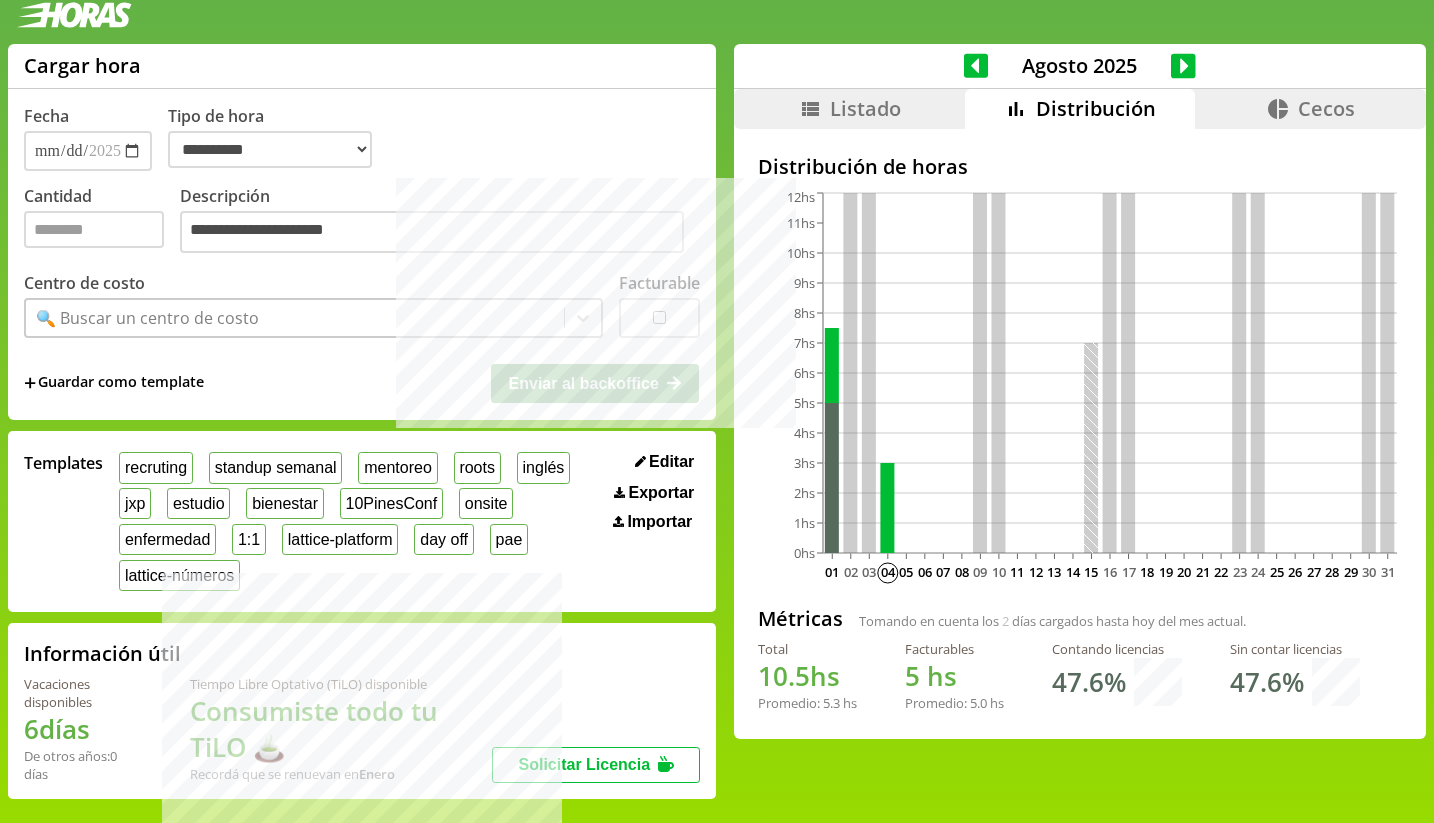 click on "🔍 Buscar un centro de costo" at bounding box center (295, 318) 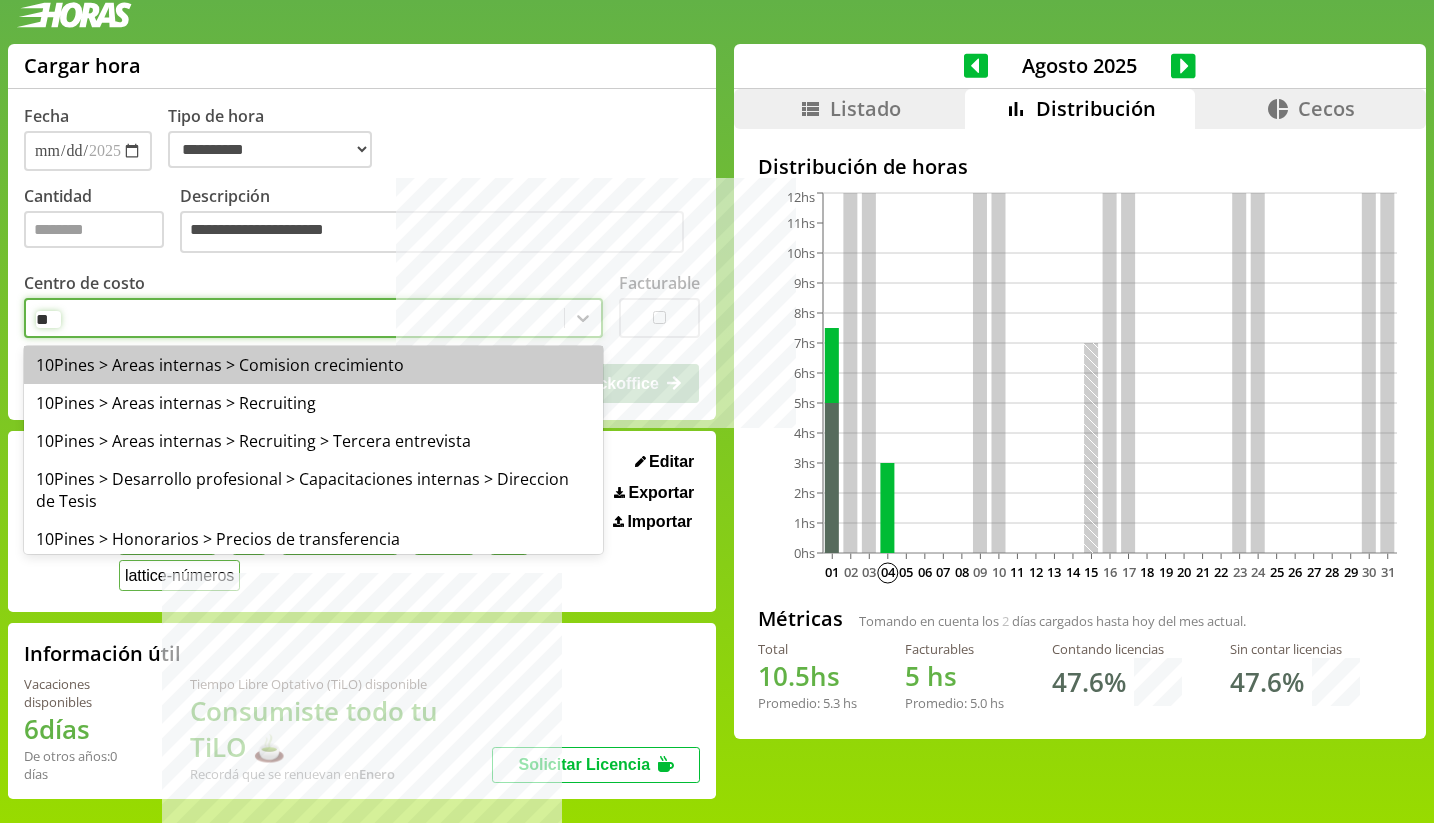 type on "*" 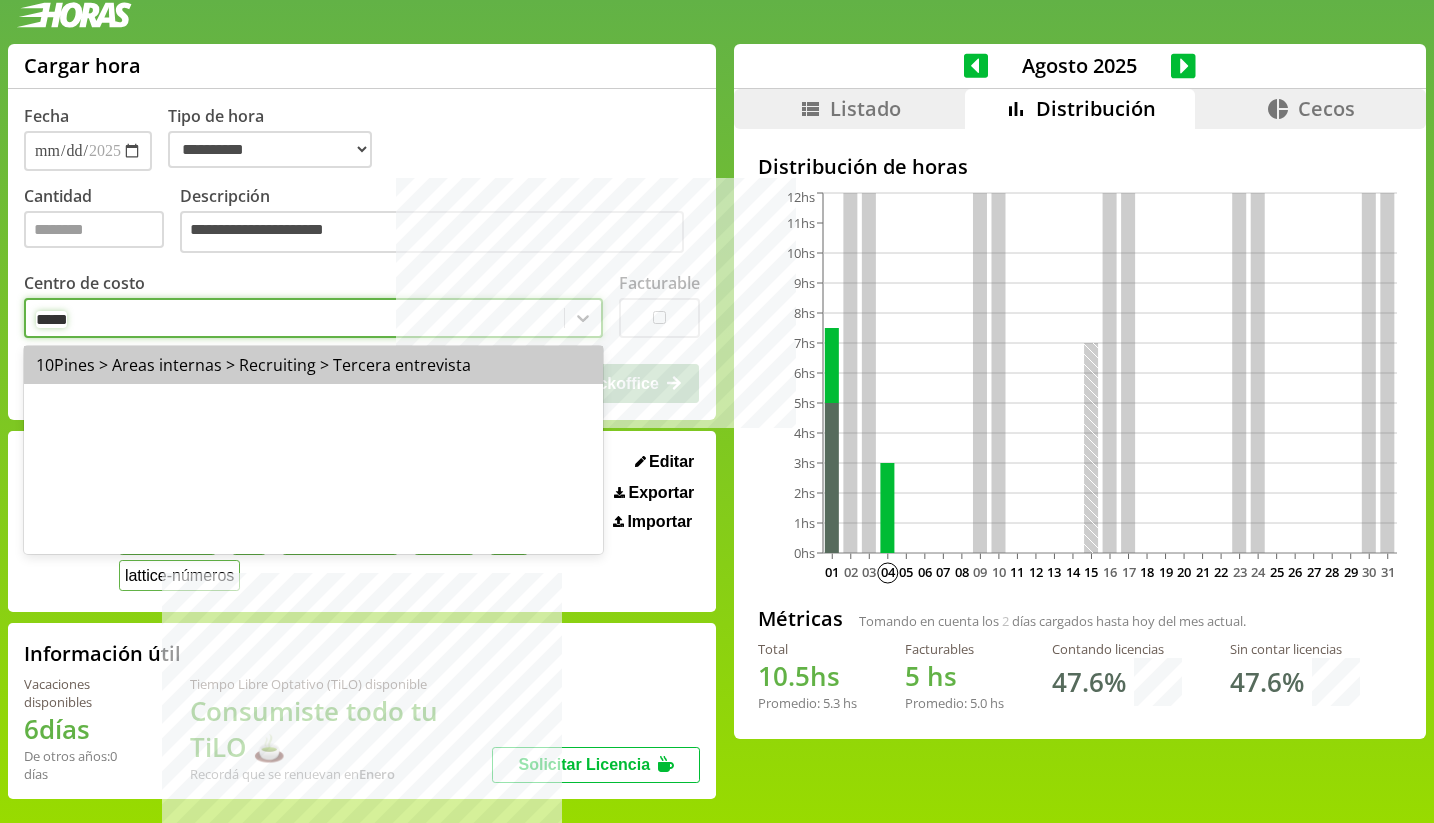 type on "******" 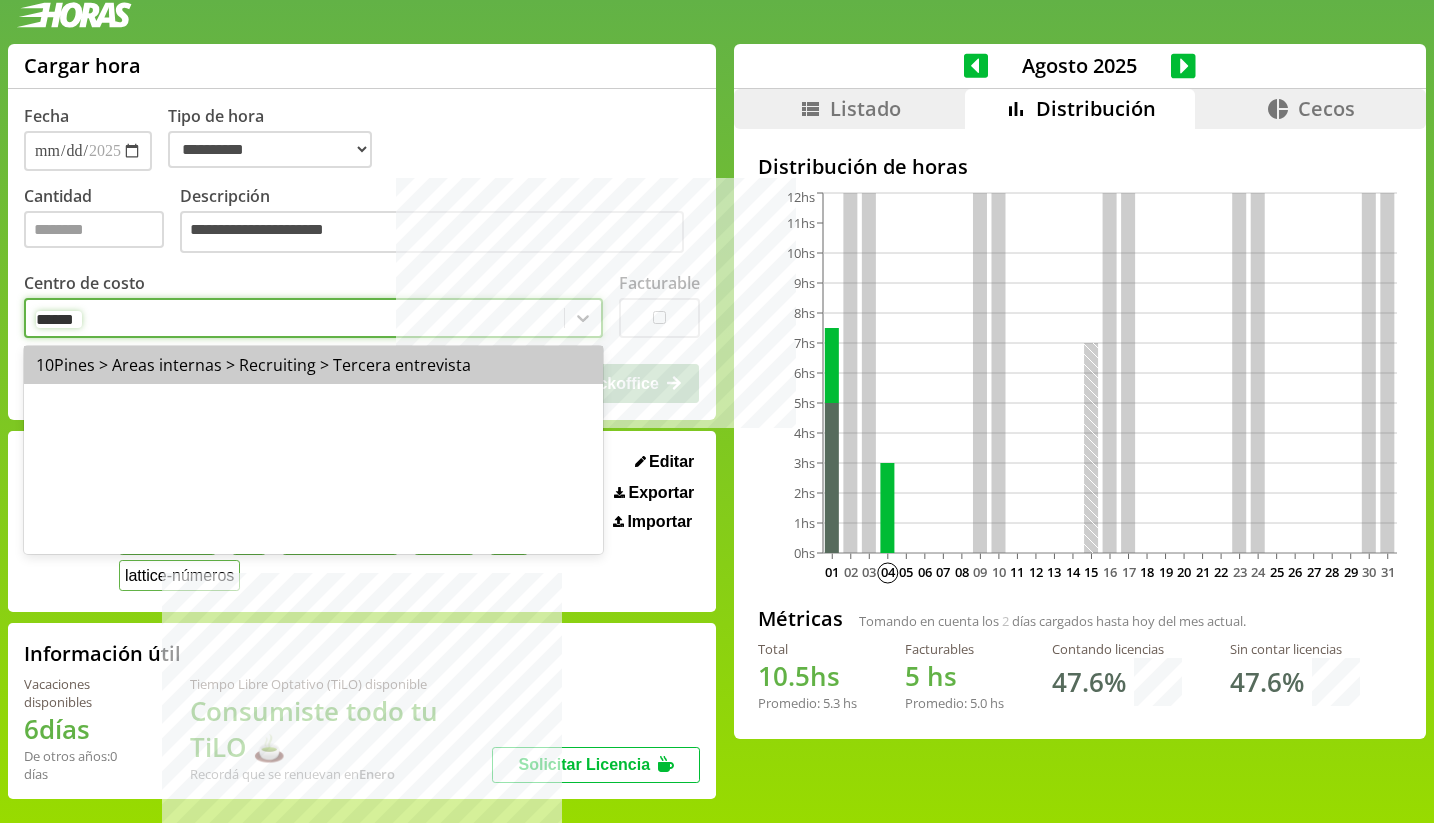 click on "10Pines > Areas internas > Recruiting > Tercera entrevista" at bounding box center (313, 365) 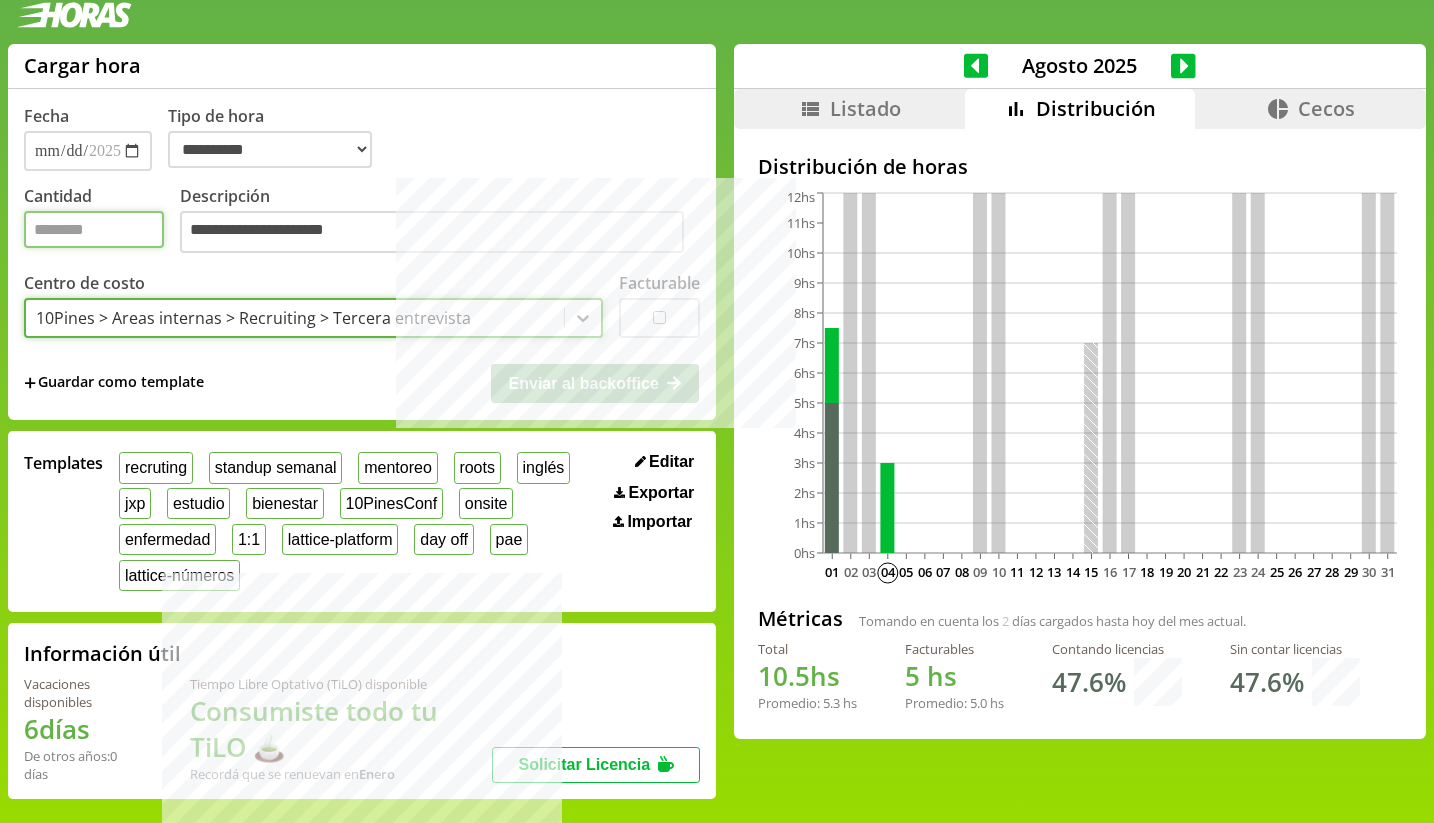 click on "Cantidad" at bounding box center (94, 229) 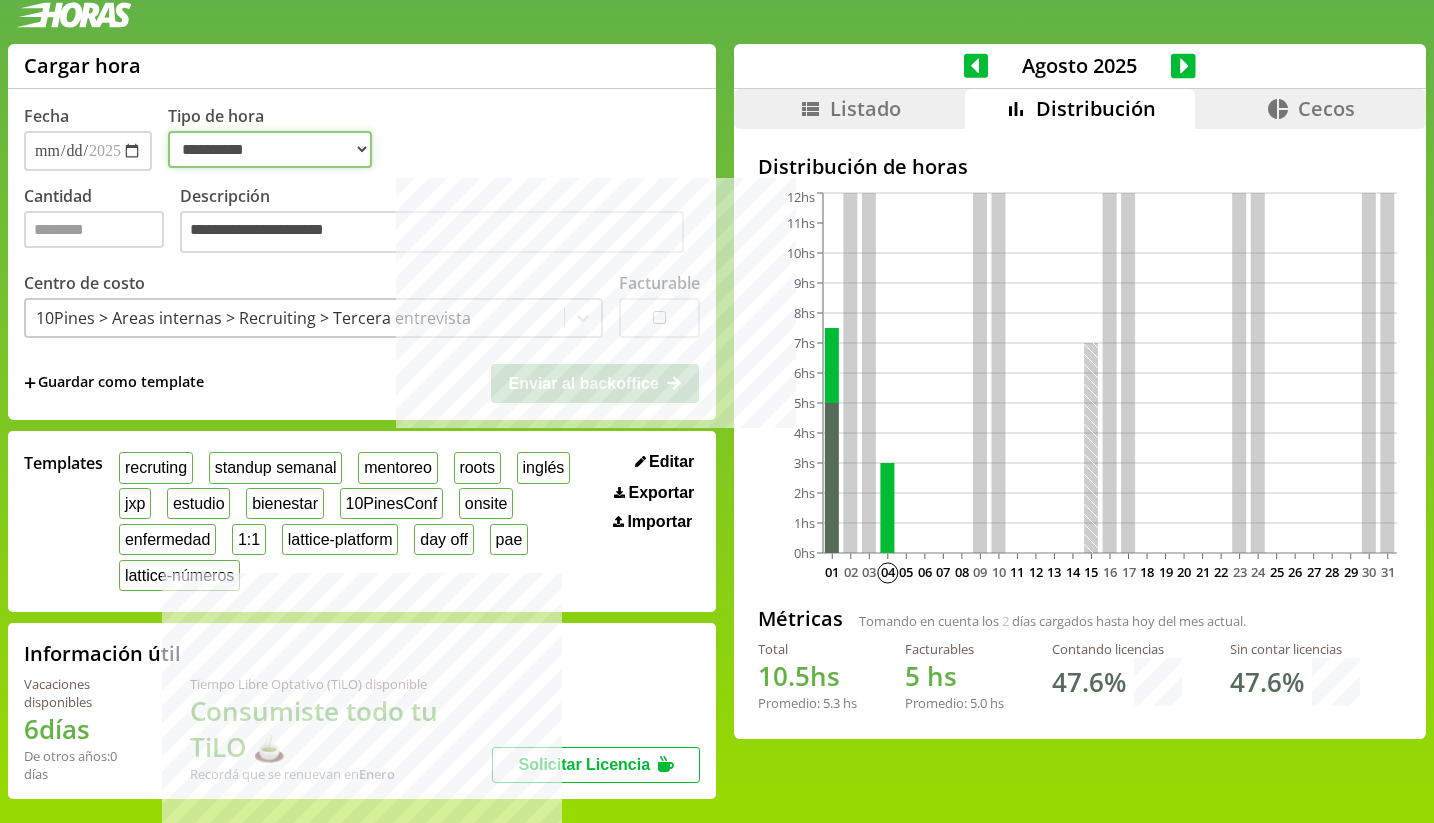 click on "**********" at bounding box center (270, 149) 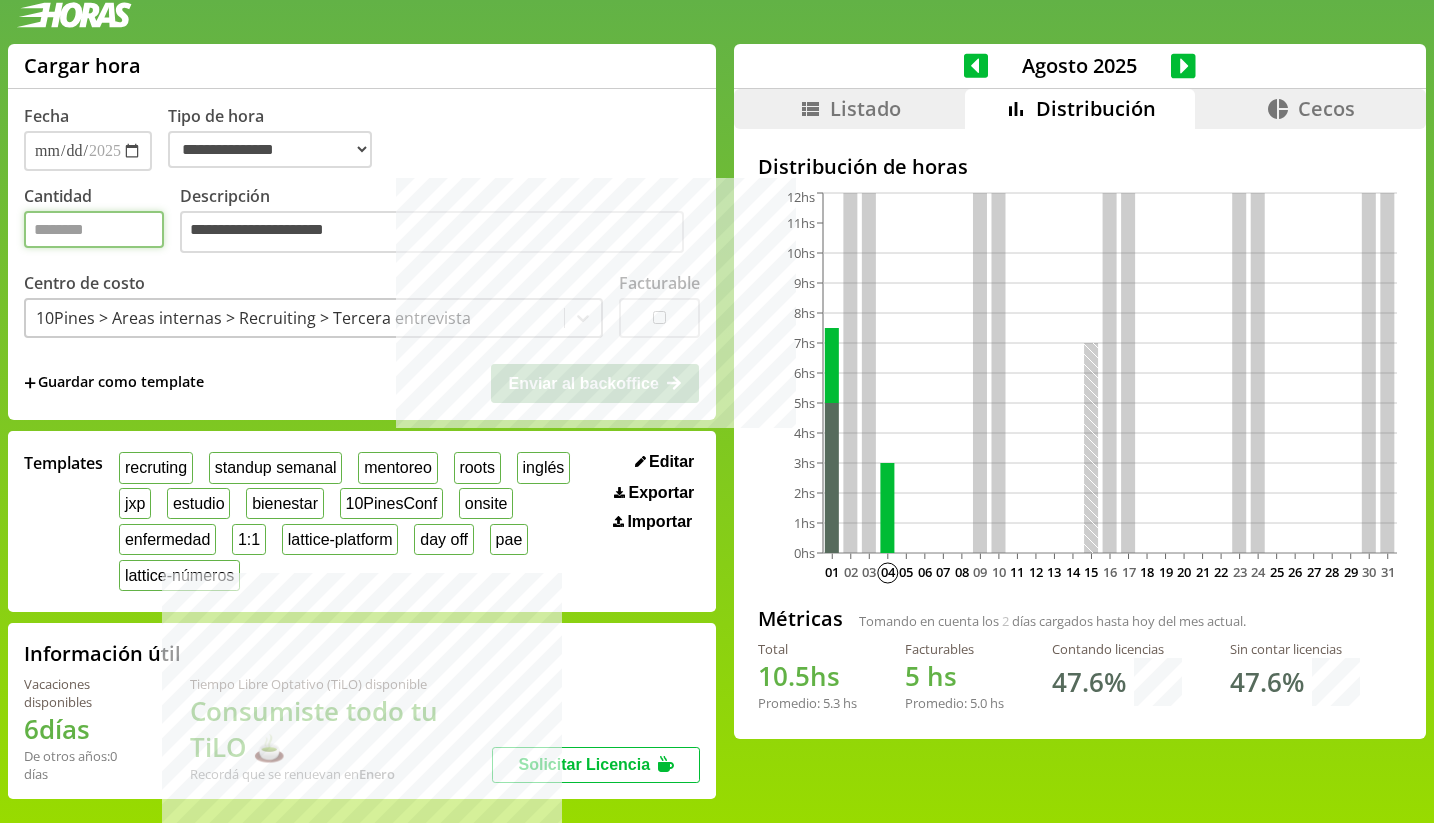 click on "Cantidad" at bounding box center (94, 229) 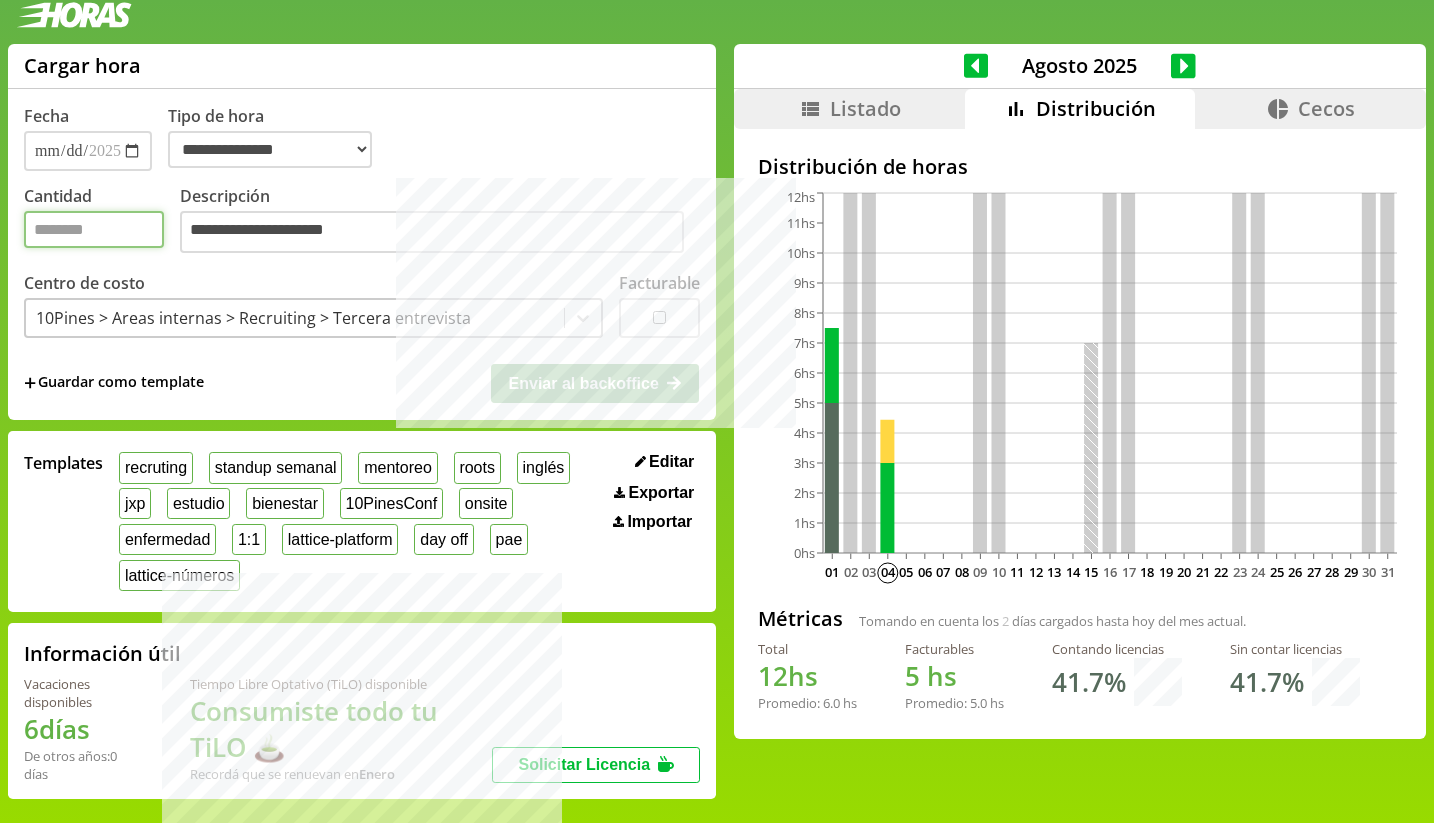 type on "***" 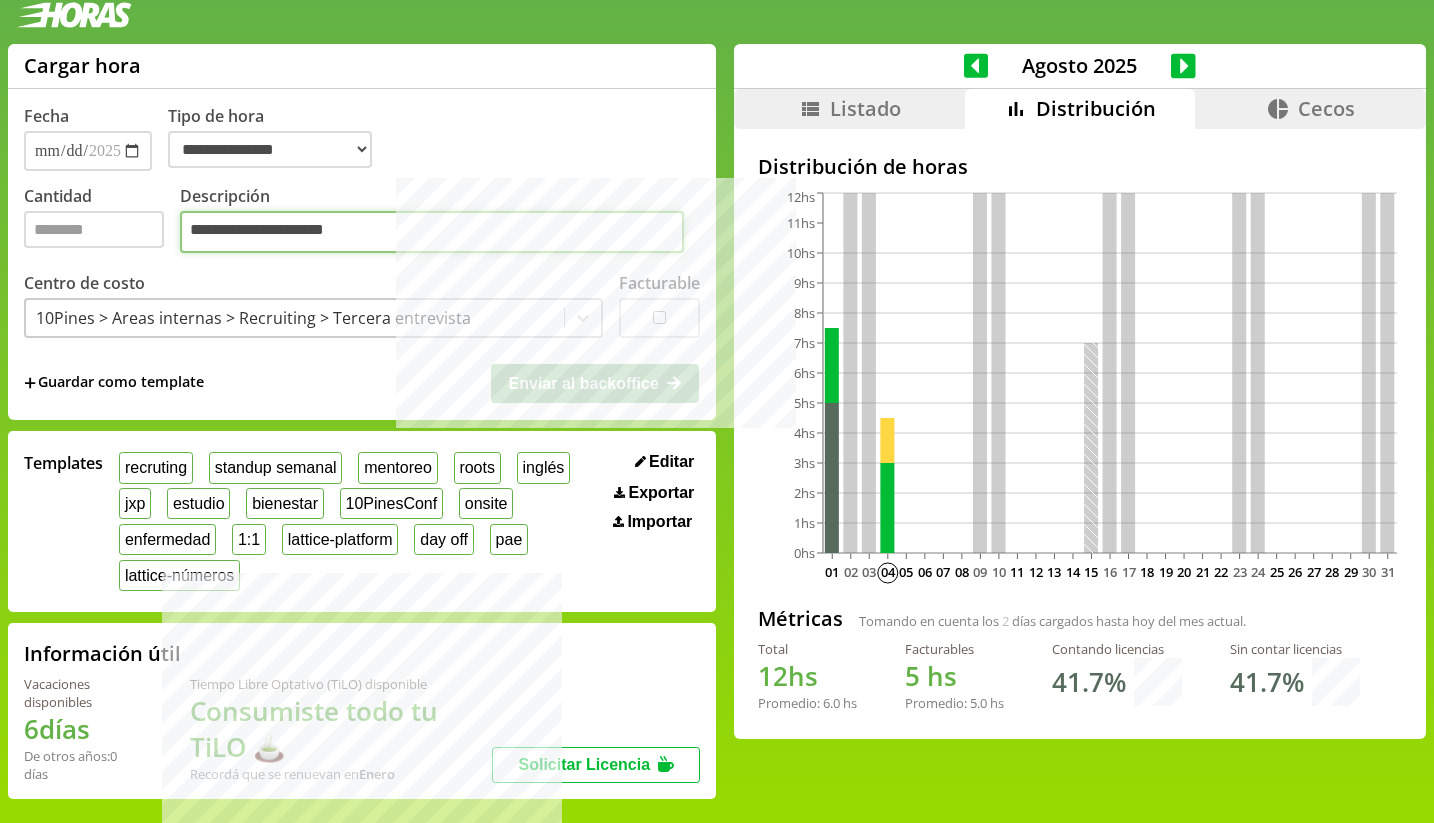 click on "**********" at bounding box center (432, 232) 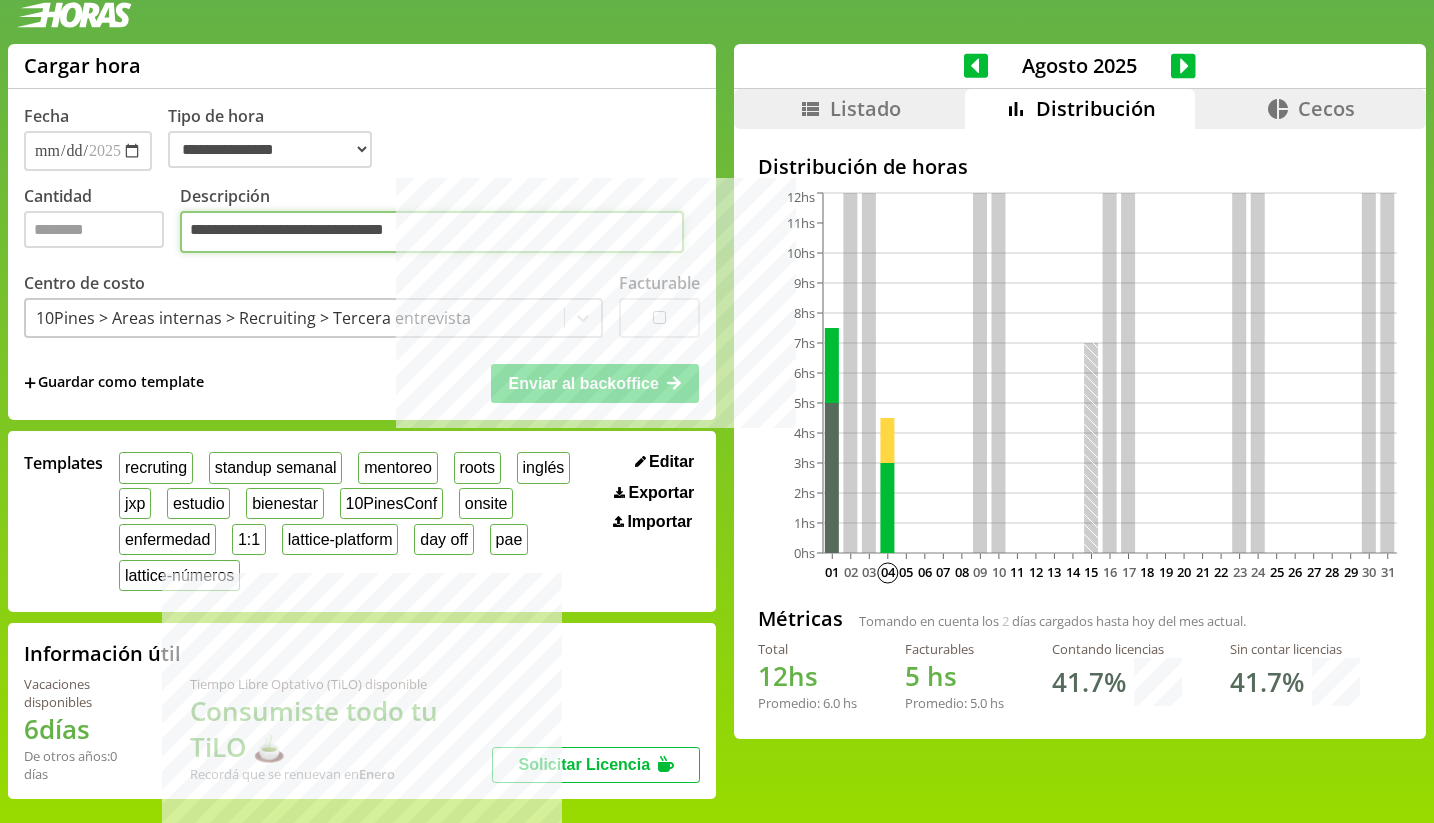 type on "**********" 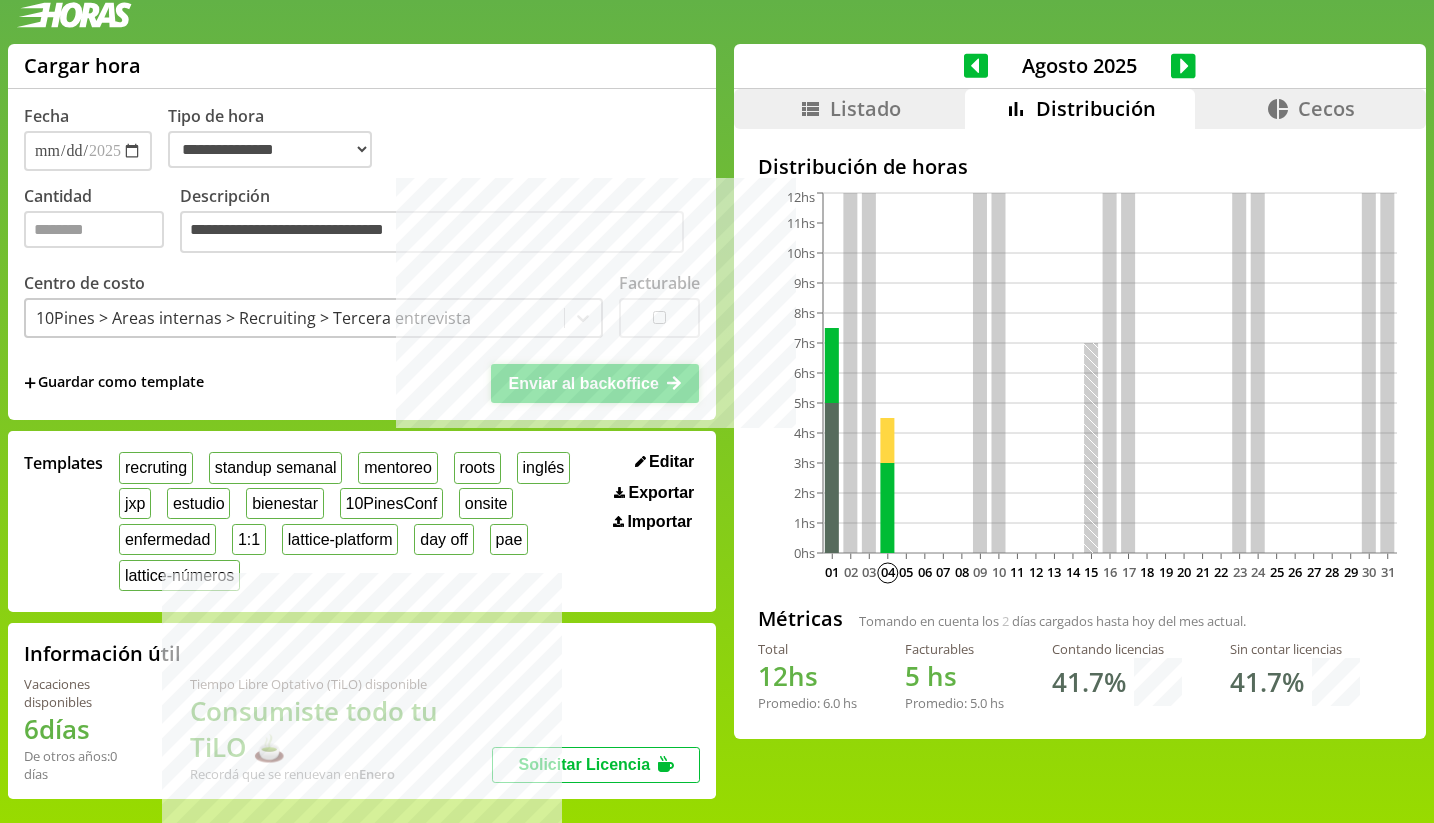 click 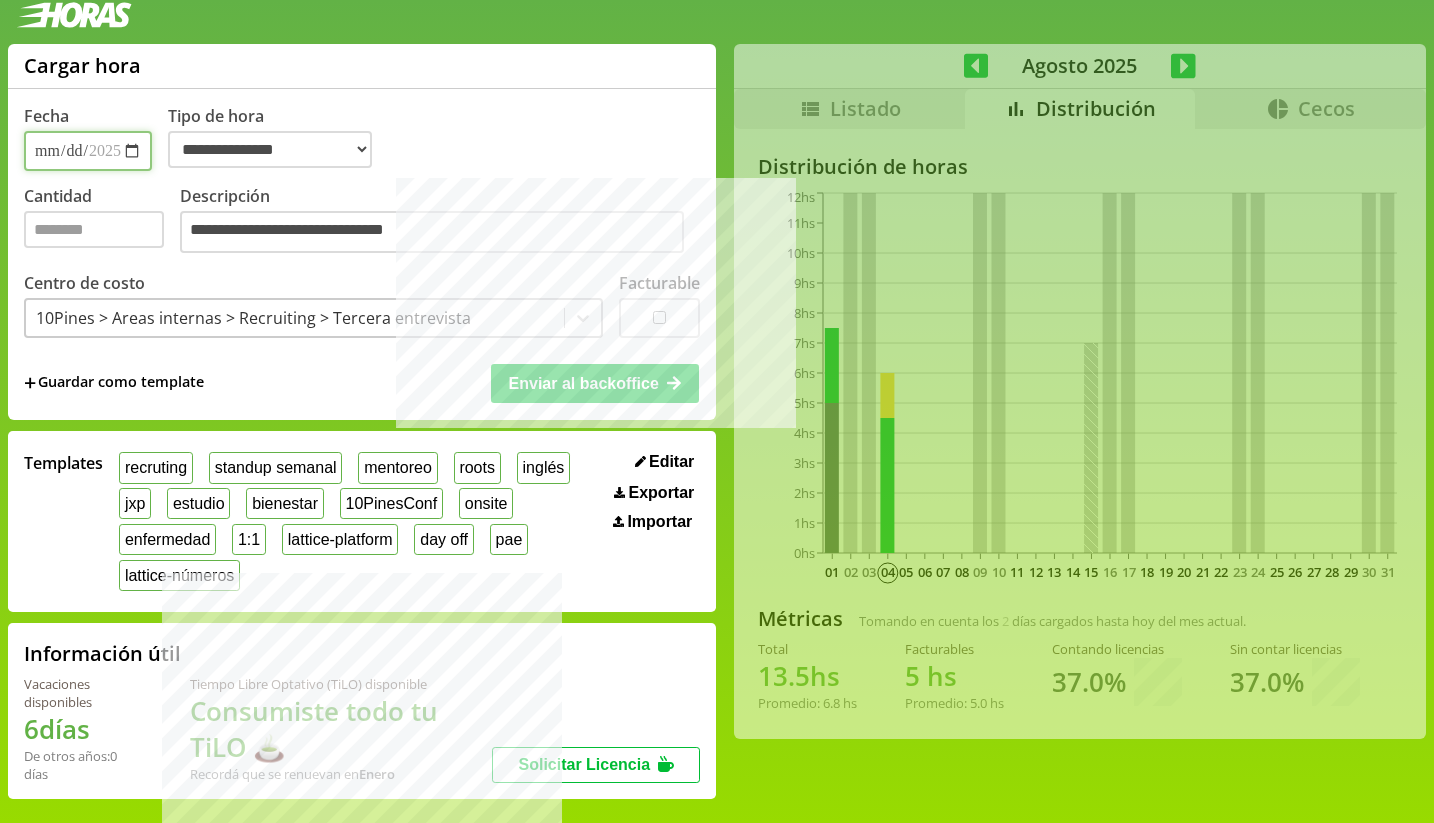 select on "**********" 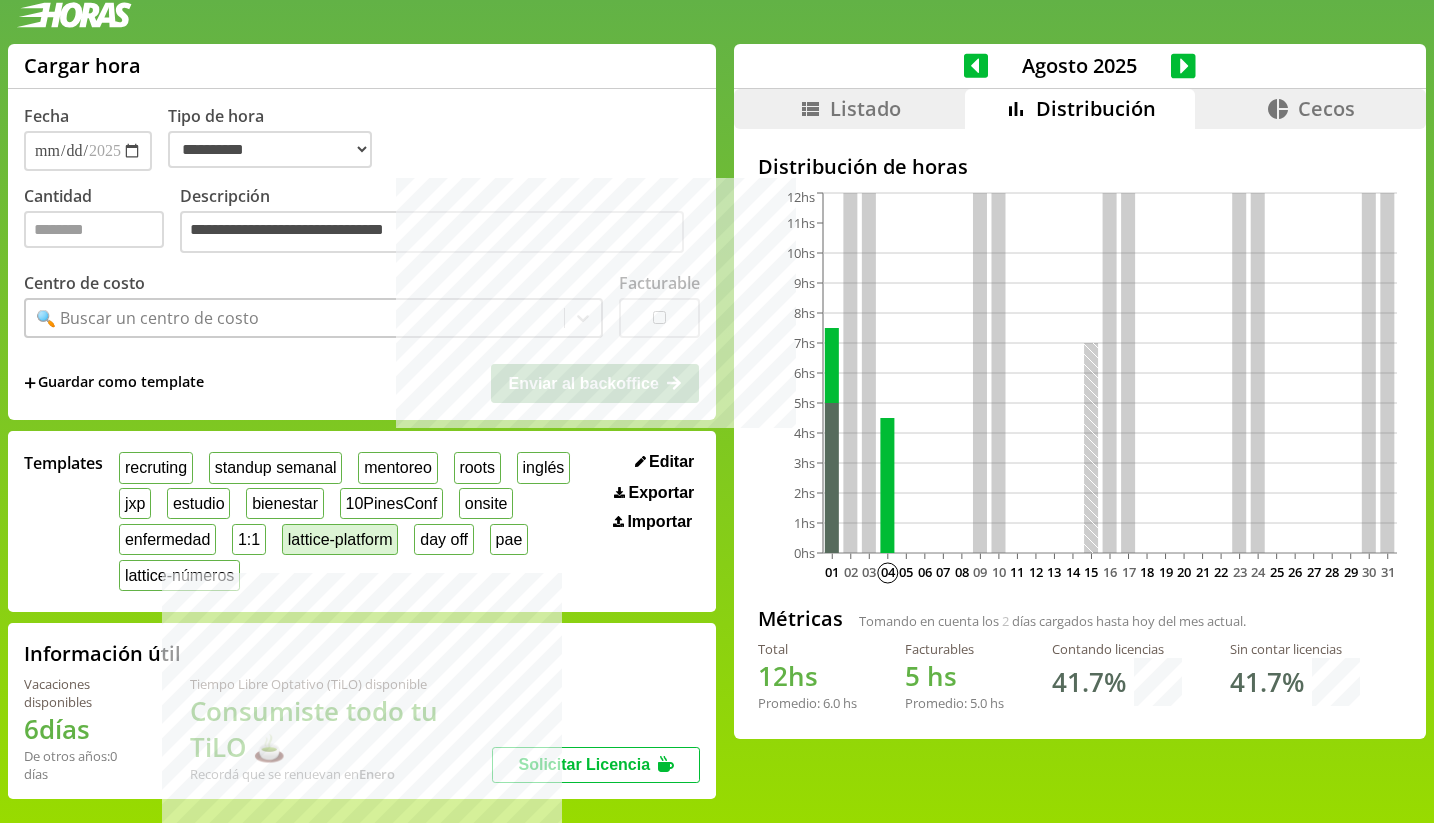 click on "lattice-platform" at bounding box center (340, 539) 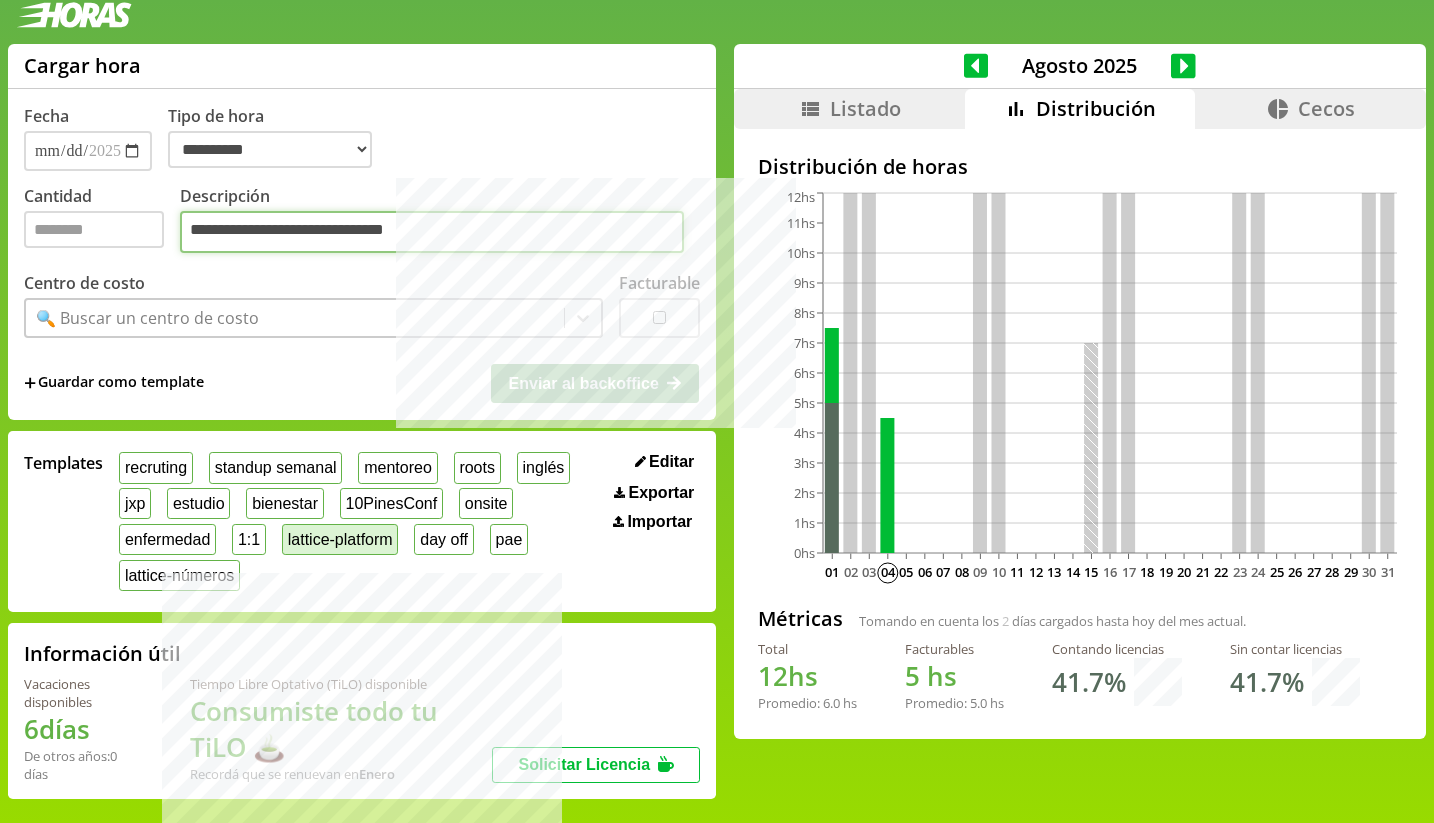 type on "*" 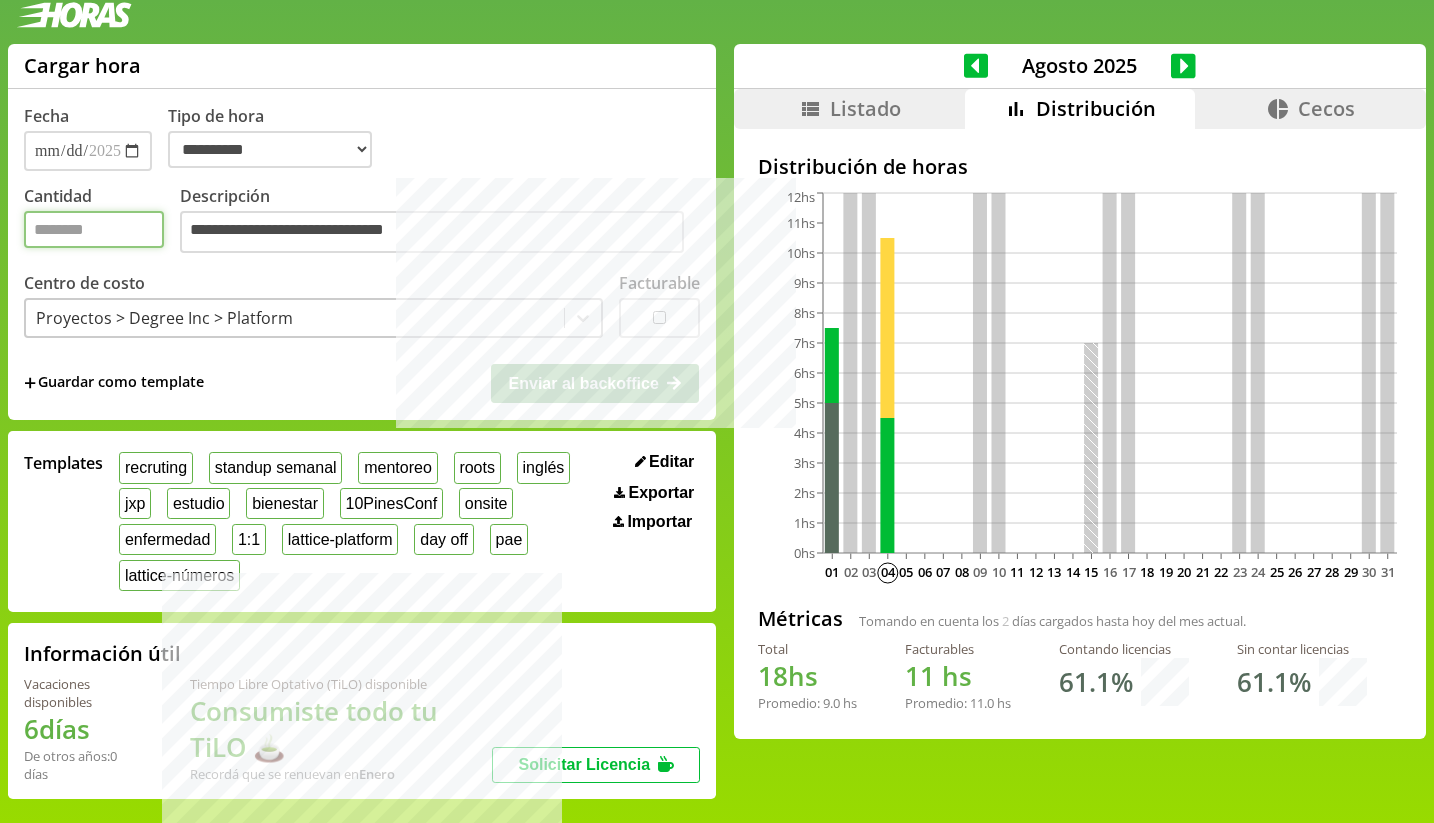 click on "*" at bounding box center [94, 229] 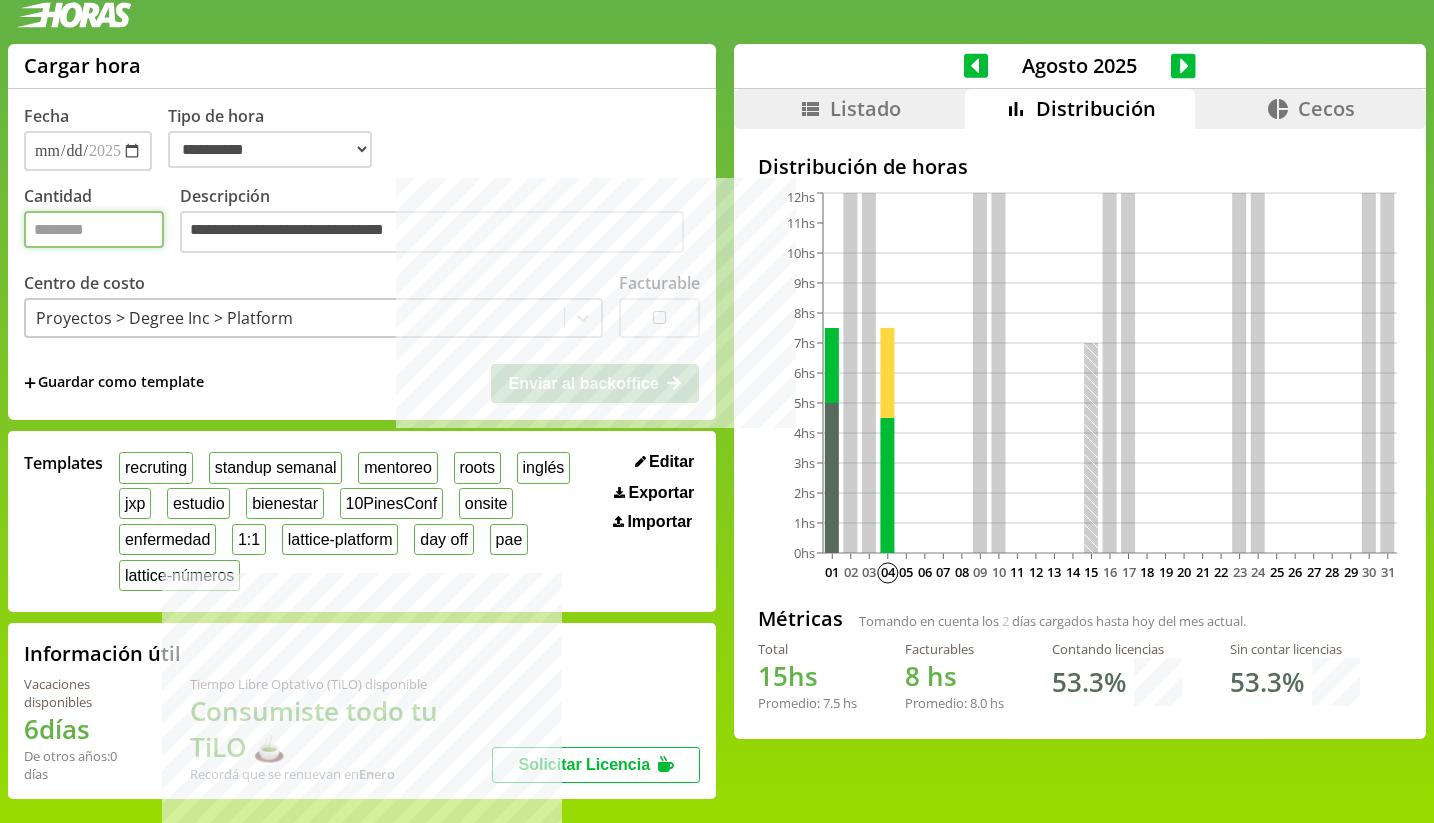 type on "*" 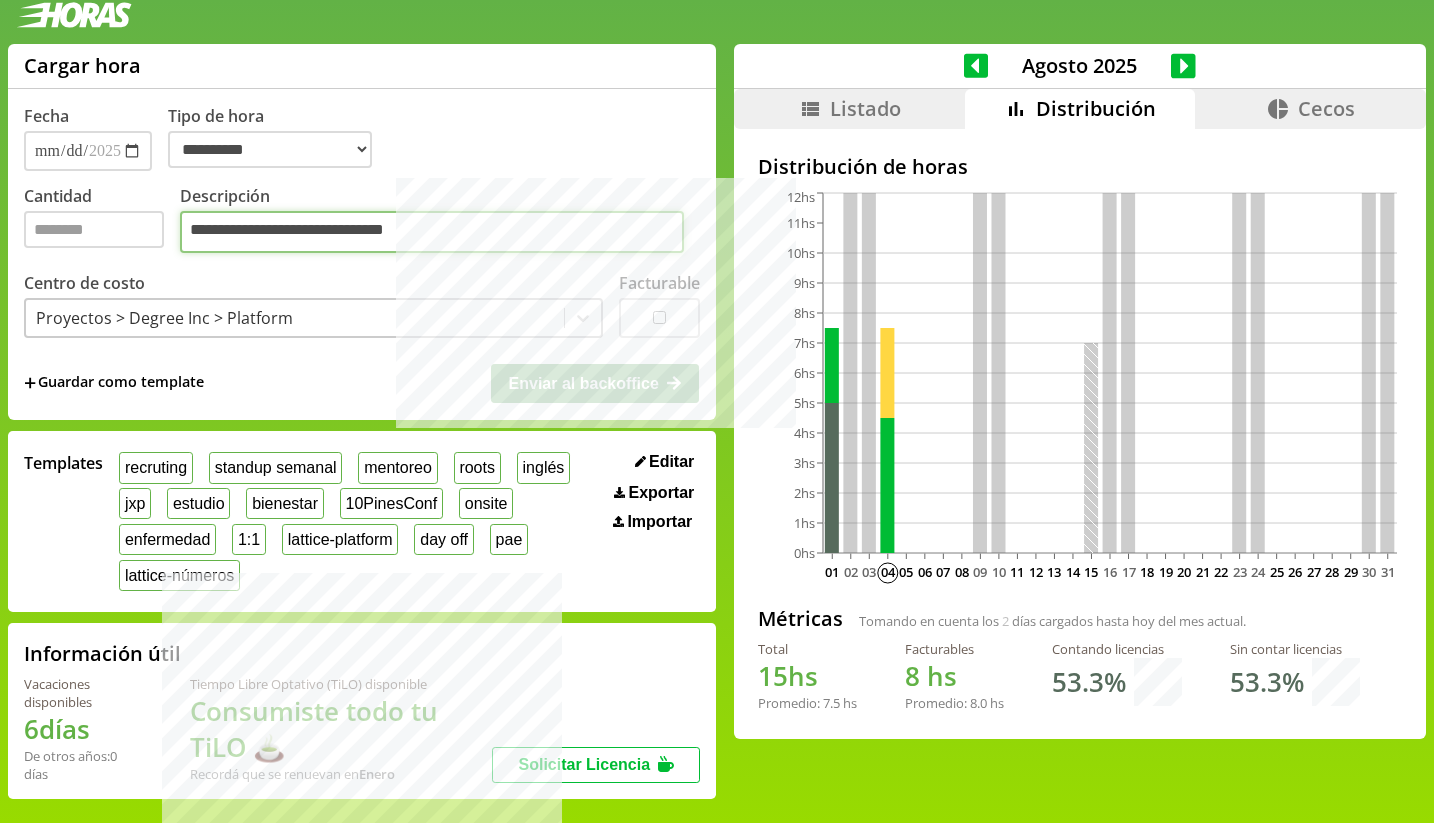 click on "**********" at bounding box center (432, 232) 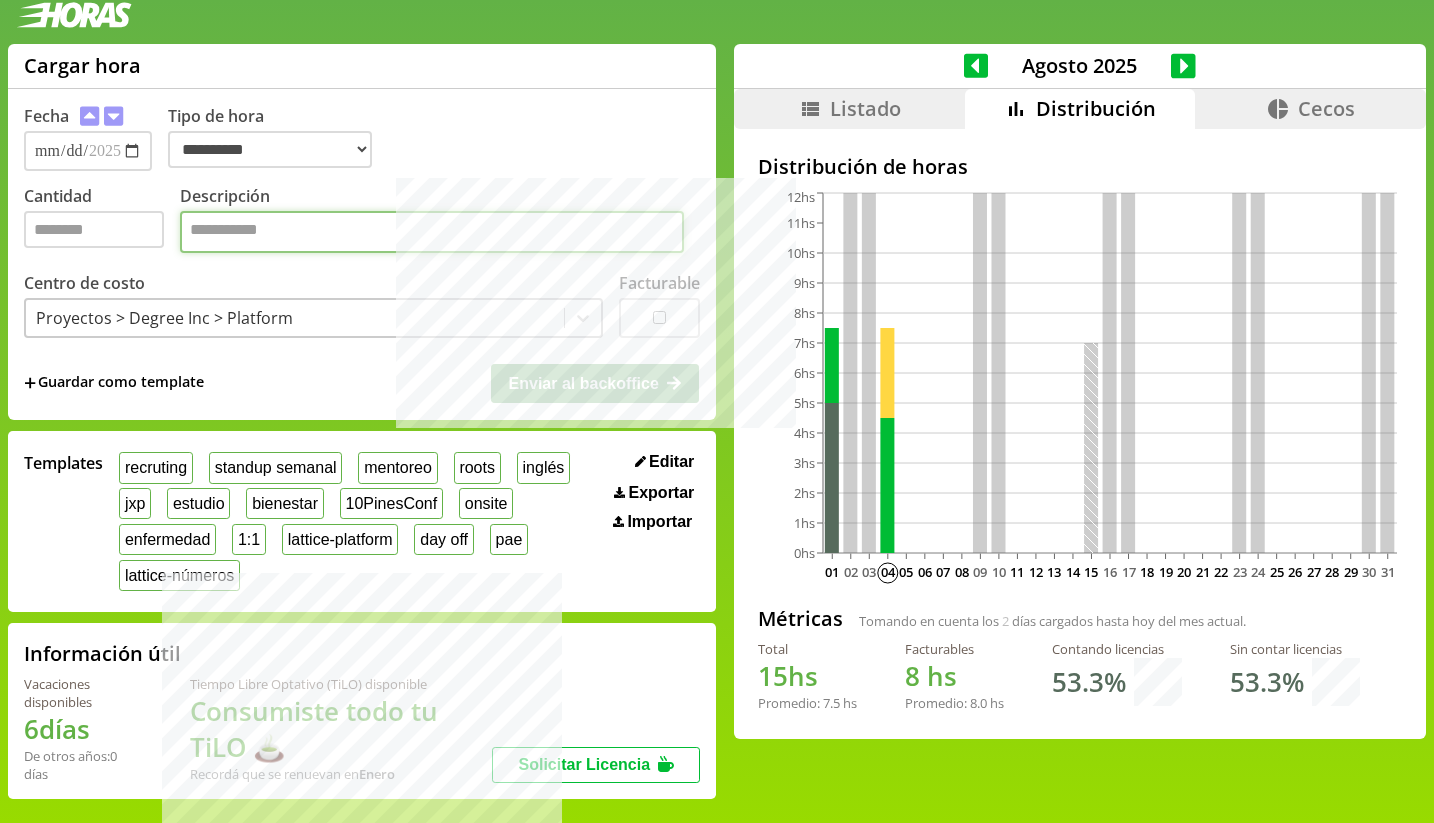 paste on "*********" 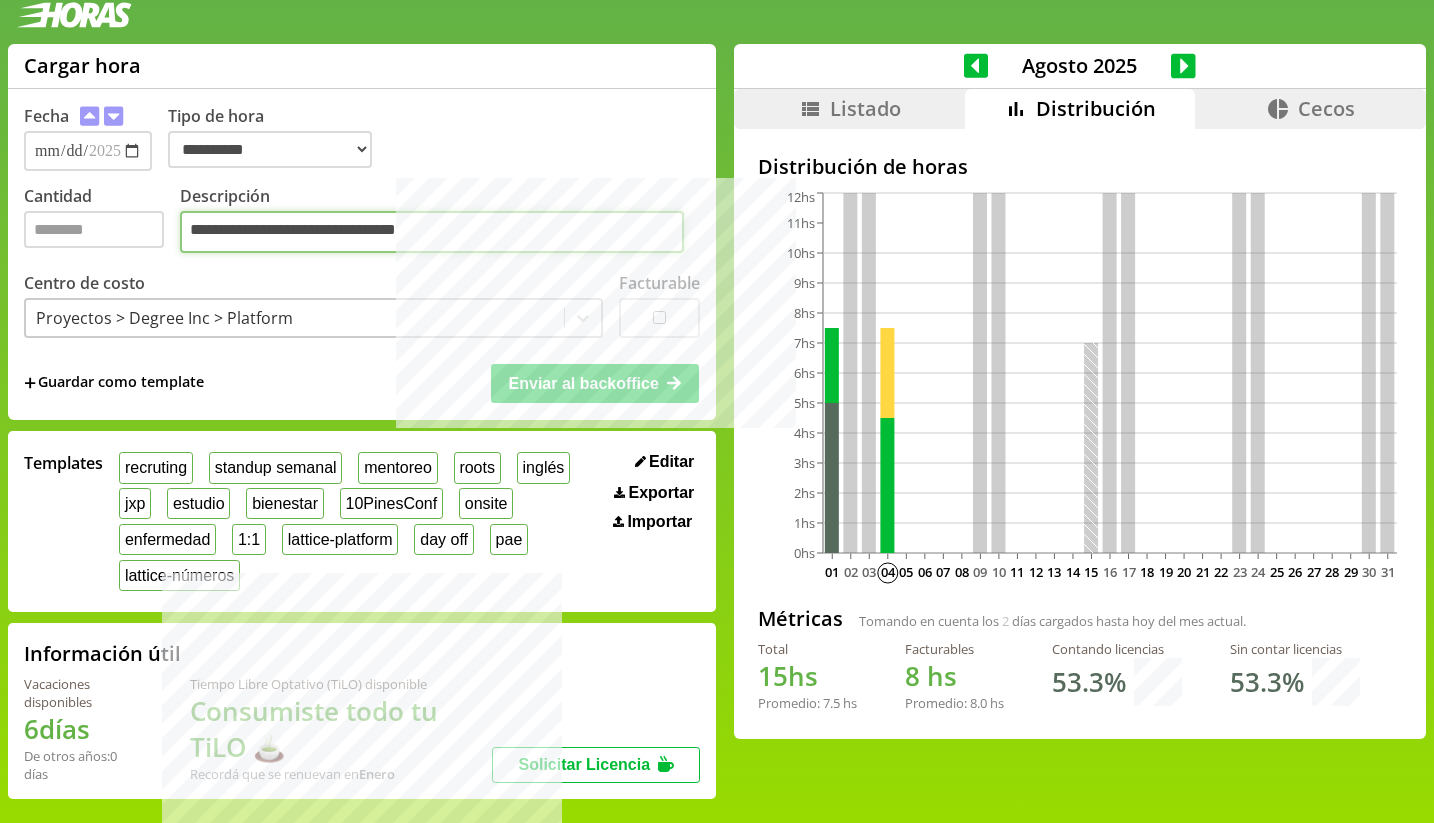 type on "**********" 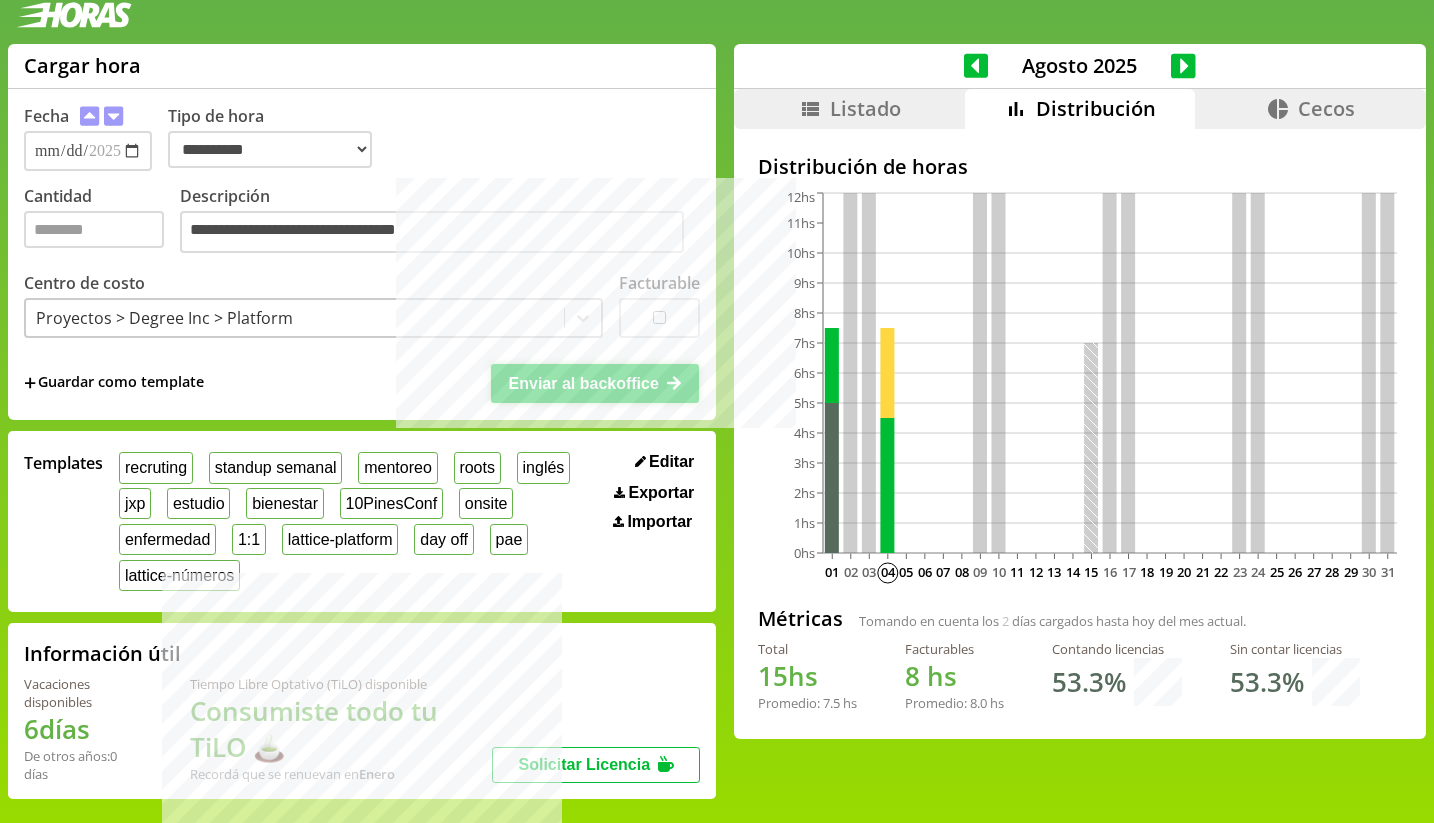 click on "Enviar al backoffice" at bounding box center (584, 383) 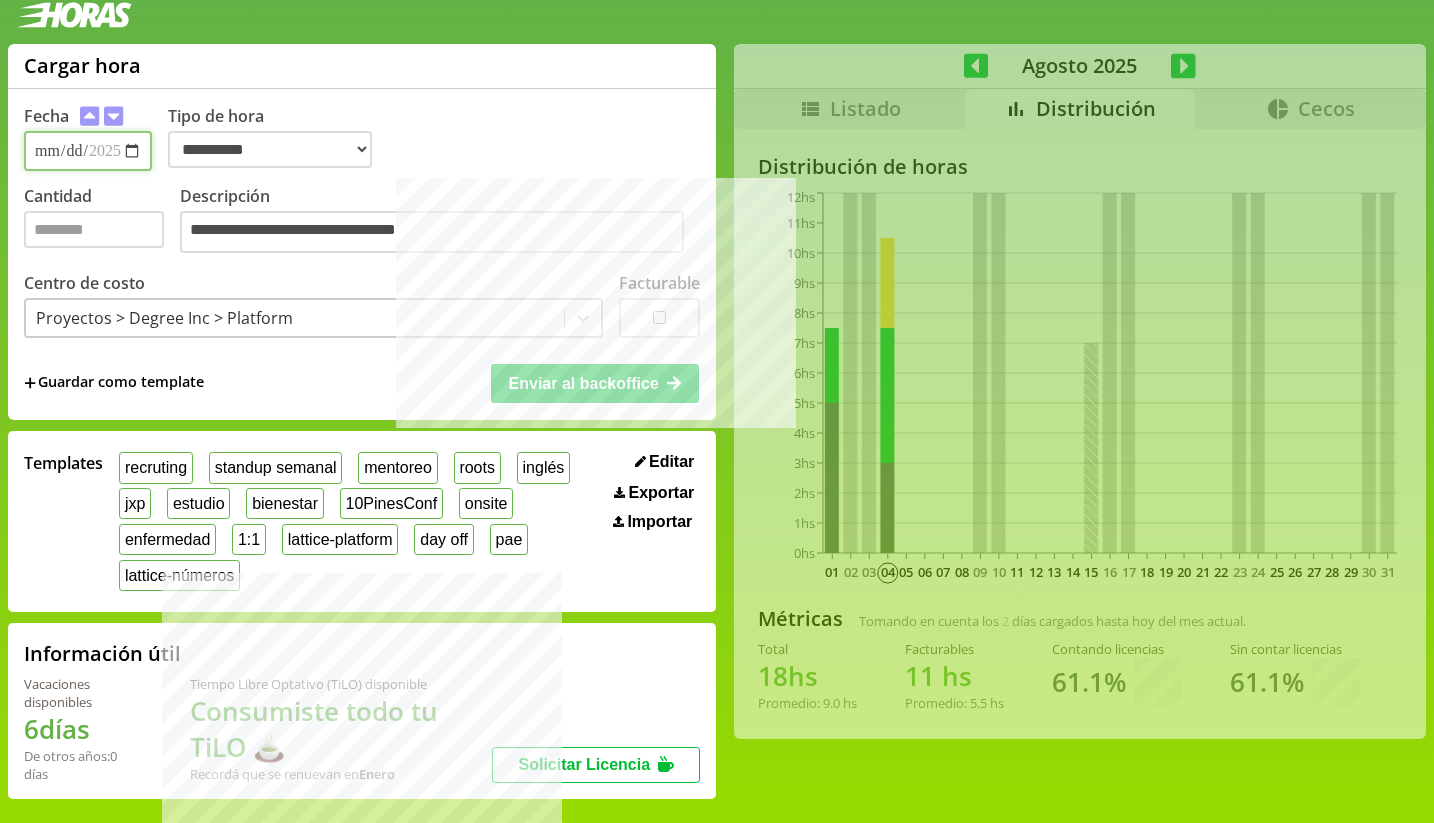 type 